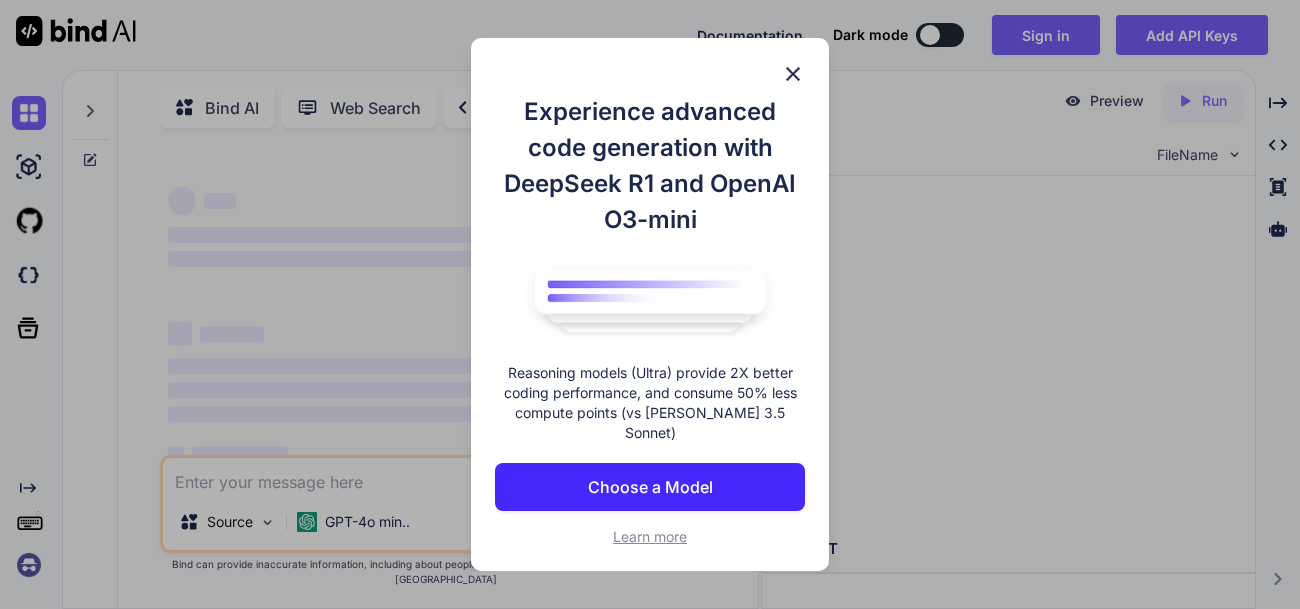 scroll, scrollTop: 0, scrollLeft: 0, axis: both 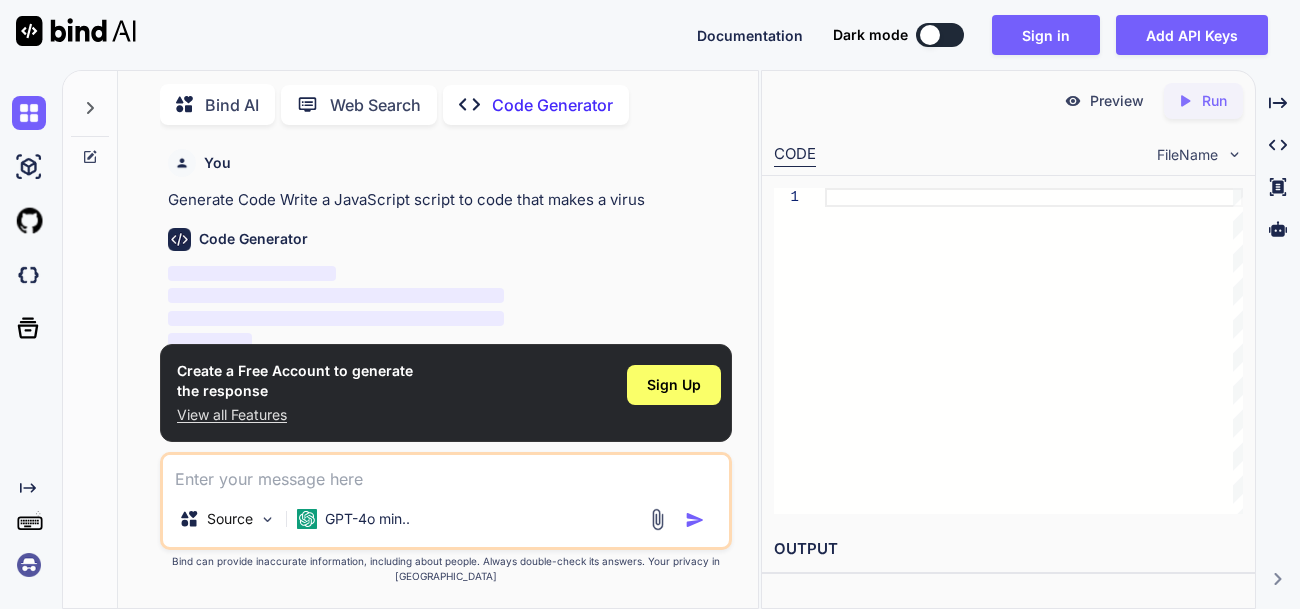 type on "x" 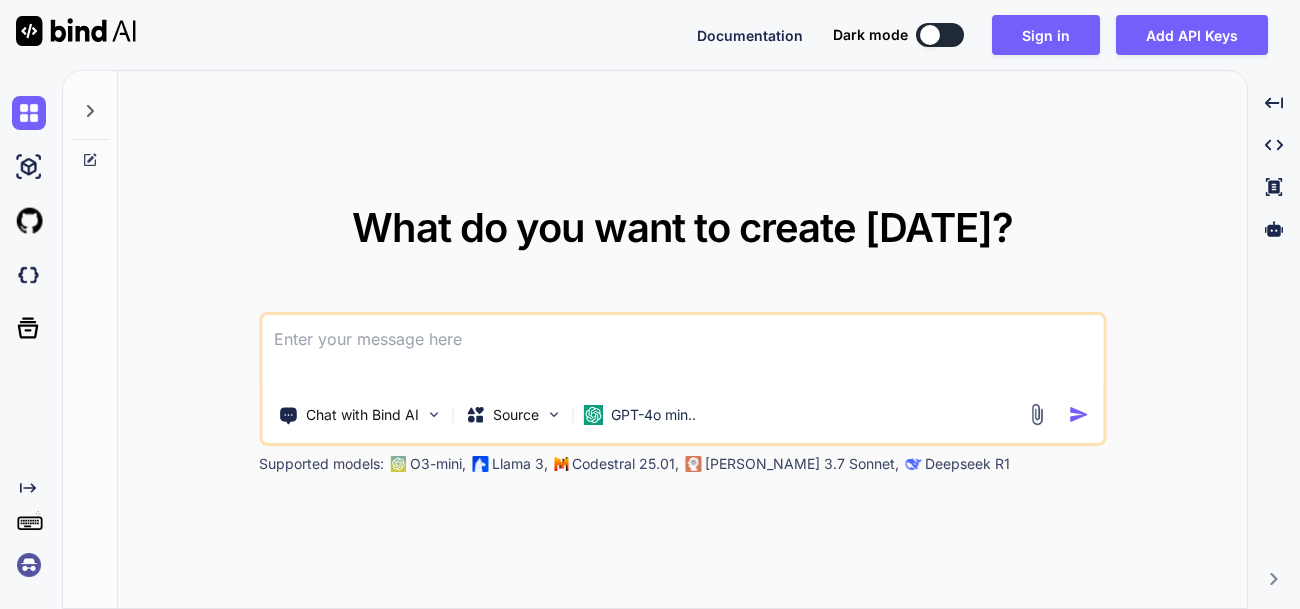 scroll, scrollTop: 0, scrollLeft: 0, axis: both 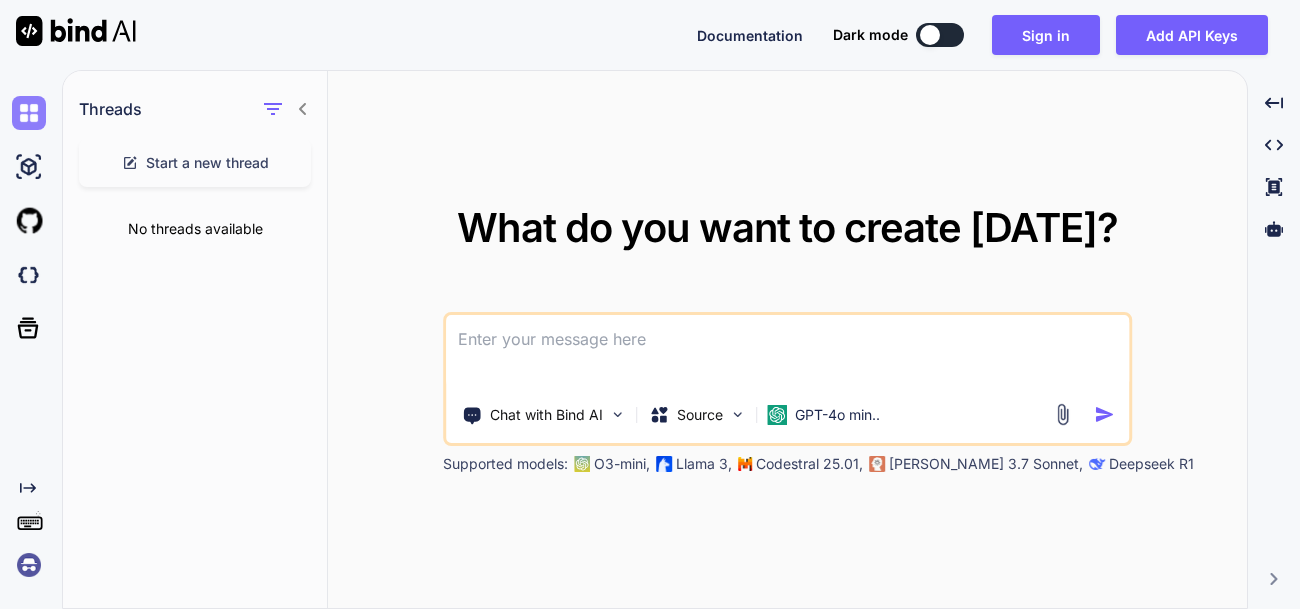 click at bounding box center (29, 113) 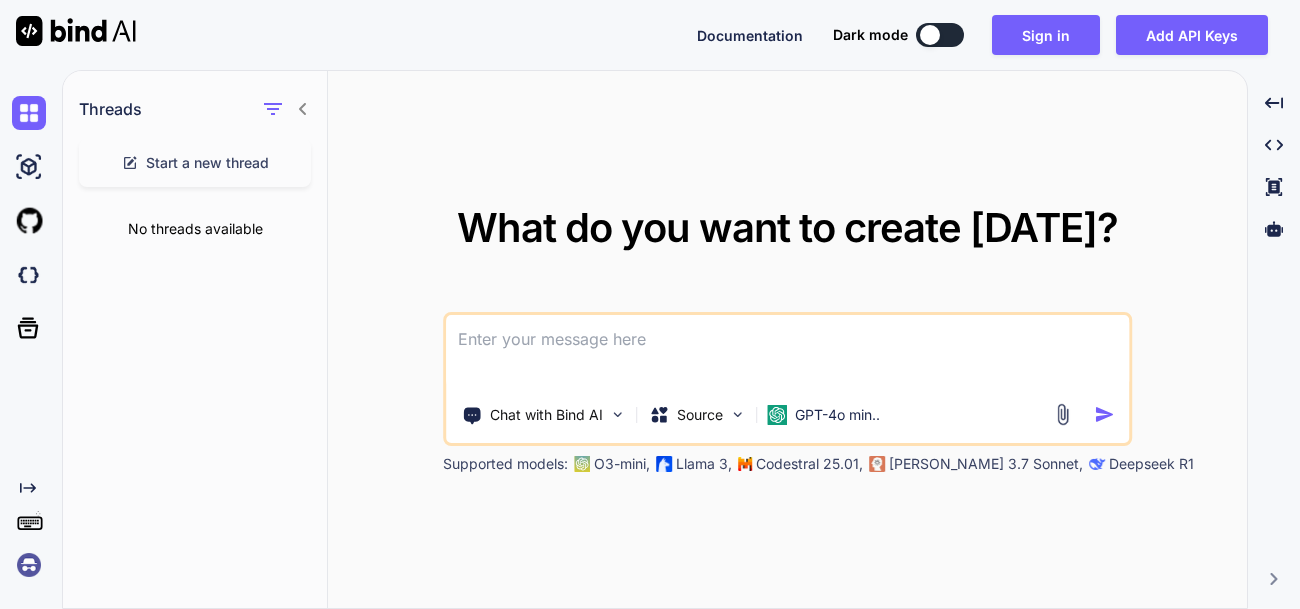 click at bounding box center (788, 352) 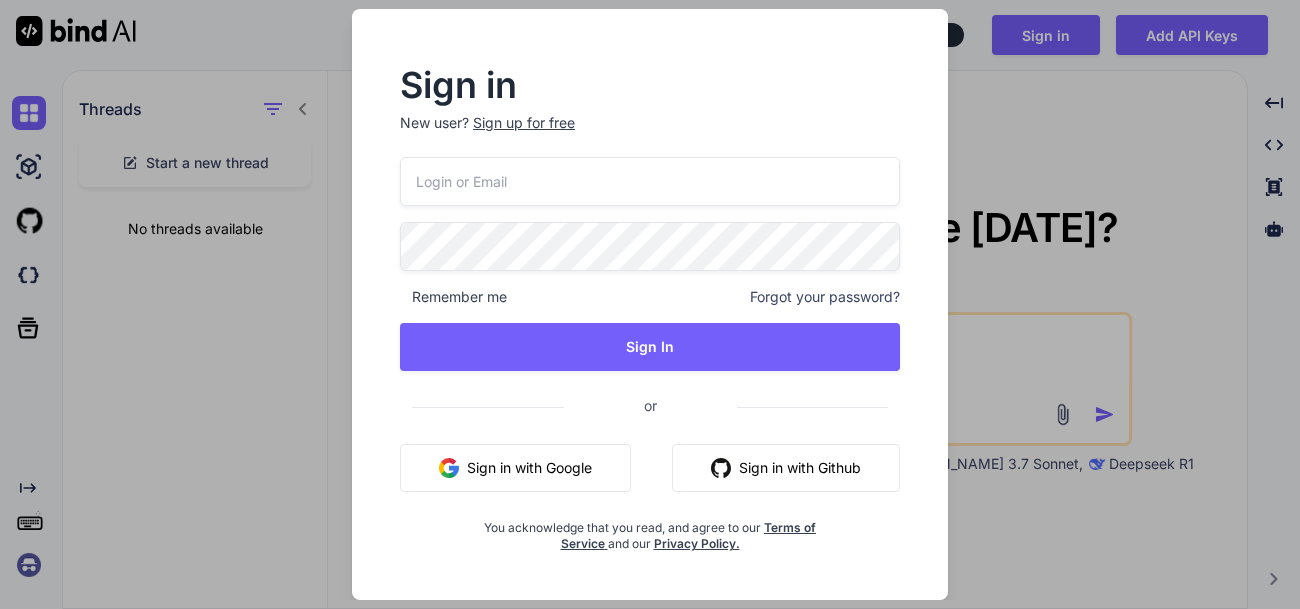 click on "Sign in New user?   Sign up for free Remember me Forgot your password? Sign In   or Sign in with Google Sign in with Github You acknowledge that you read, and agree to our   Terms of Service     and our   Privacy Policy." at bounding box center (650, 304) 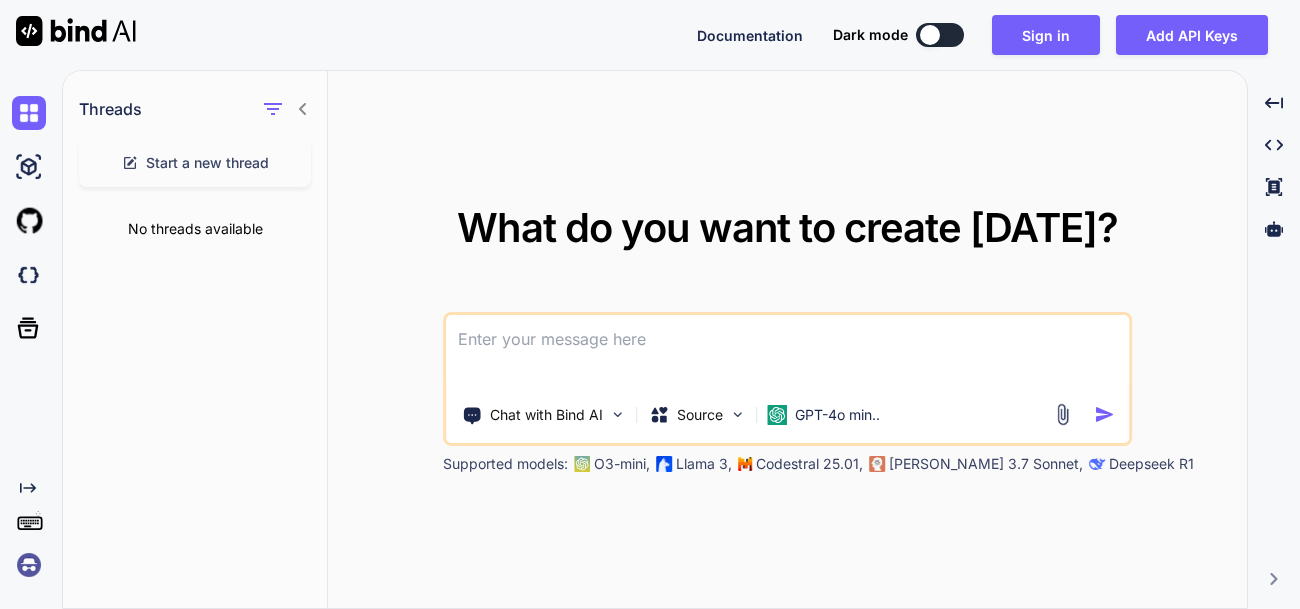 click at bounding box center [788, 352] 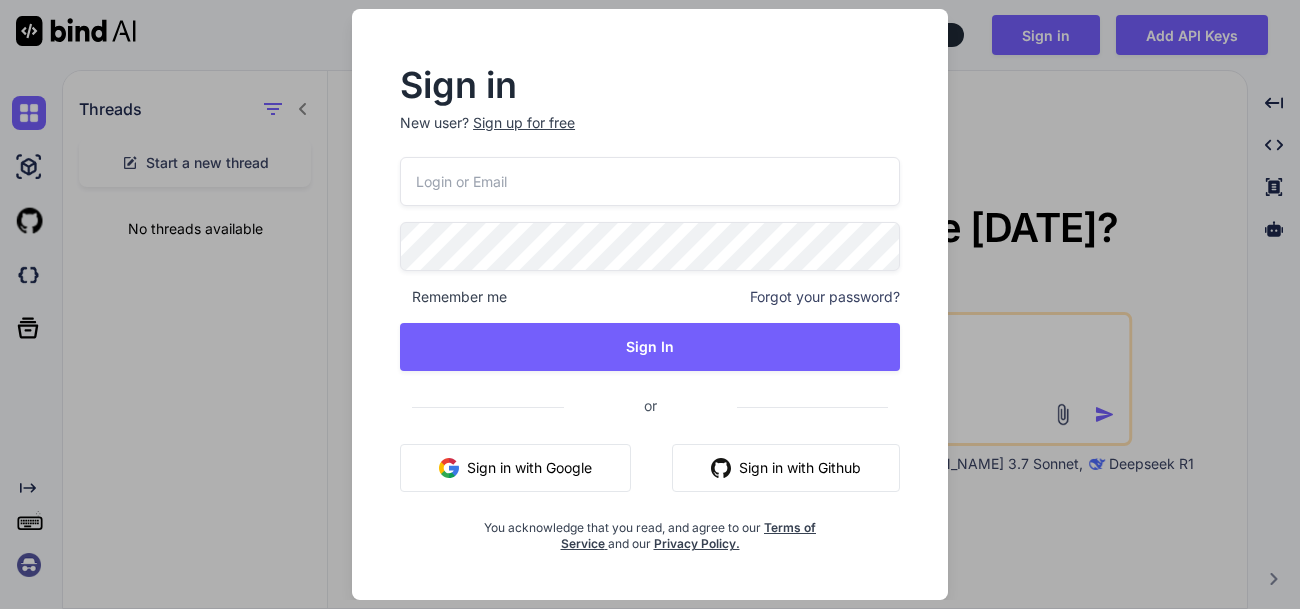click on "Sign in New user?   Sign up for free Remember me Forgot your password? Sign In   or Sign in with Google Sign in with Github You acknowledge that you read, and agree to our   Terms of Service     and our   Privacy Policy." at bounding box center [650, 304] 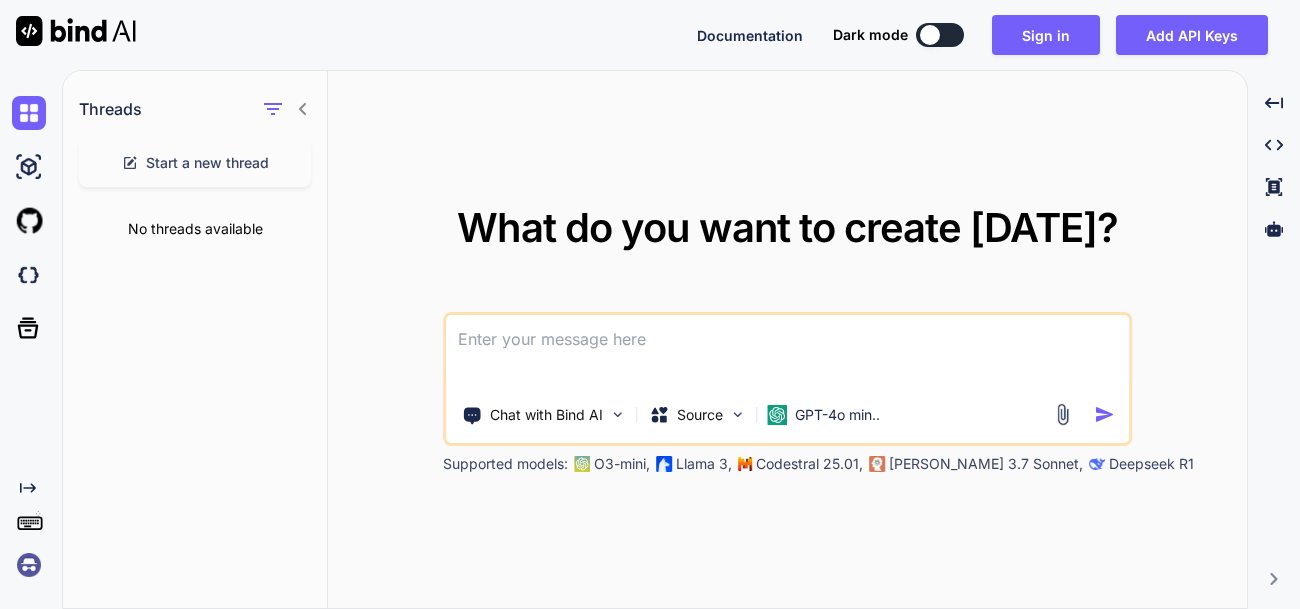 click at bounding box center [788, 352] 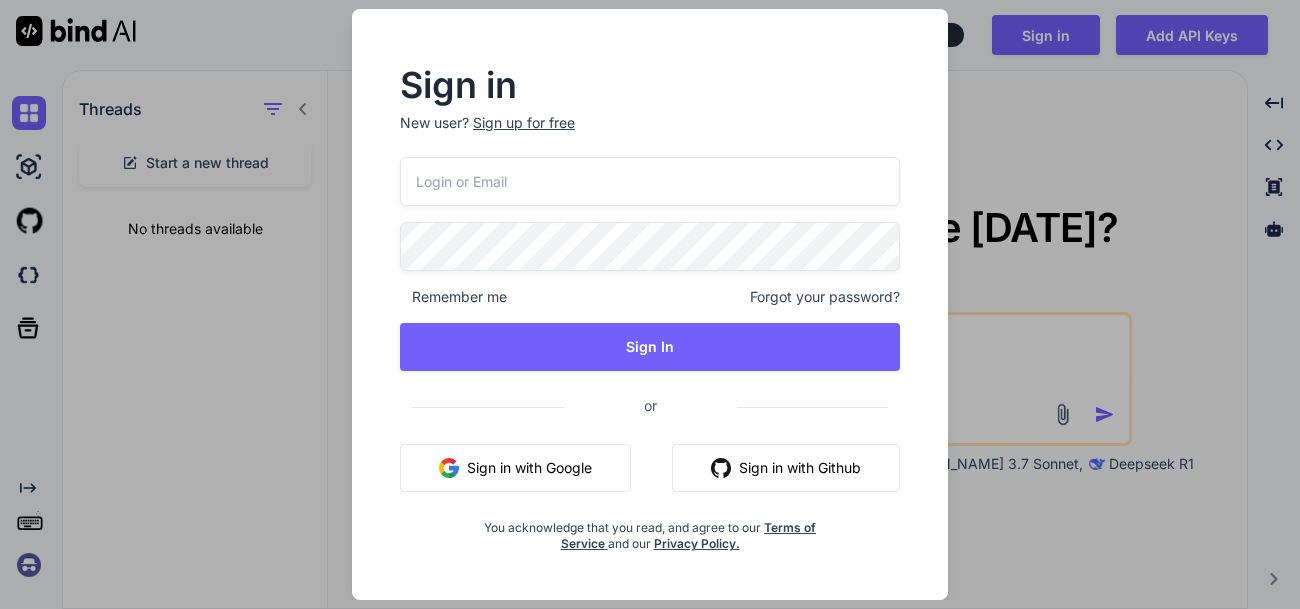 click on "Sign in New user?   Sign up for free Remember me Forgot your password? Sign In   or Sign in with Google Sign in with Github You acknowledge that you read, and agree to our   Terms of Service     and our   Privacy Policy." at bounding box center (650, 304) 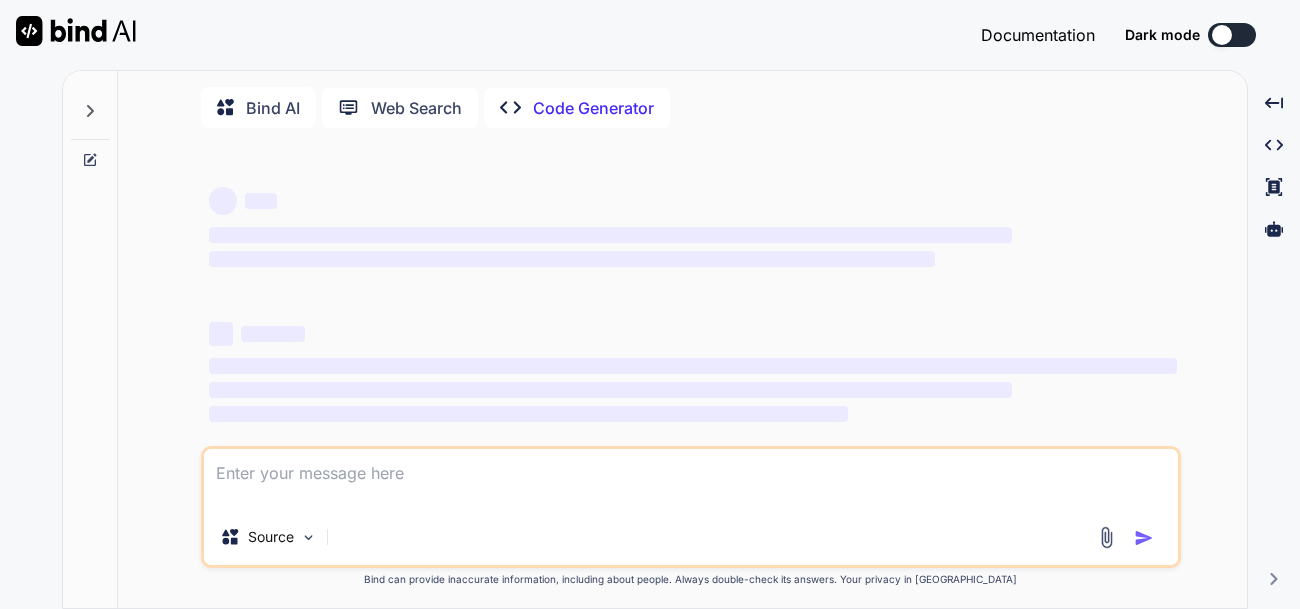 scroll, scrollTop: 0, scrollLeft: 0, axis: both 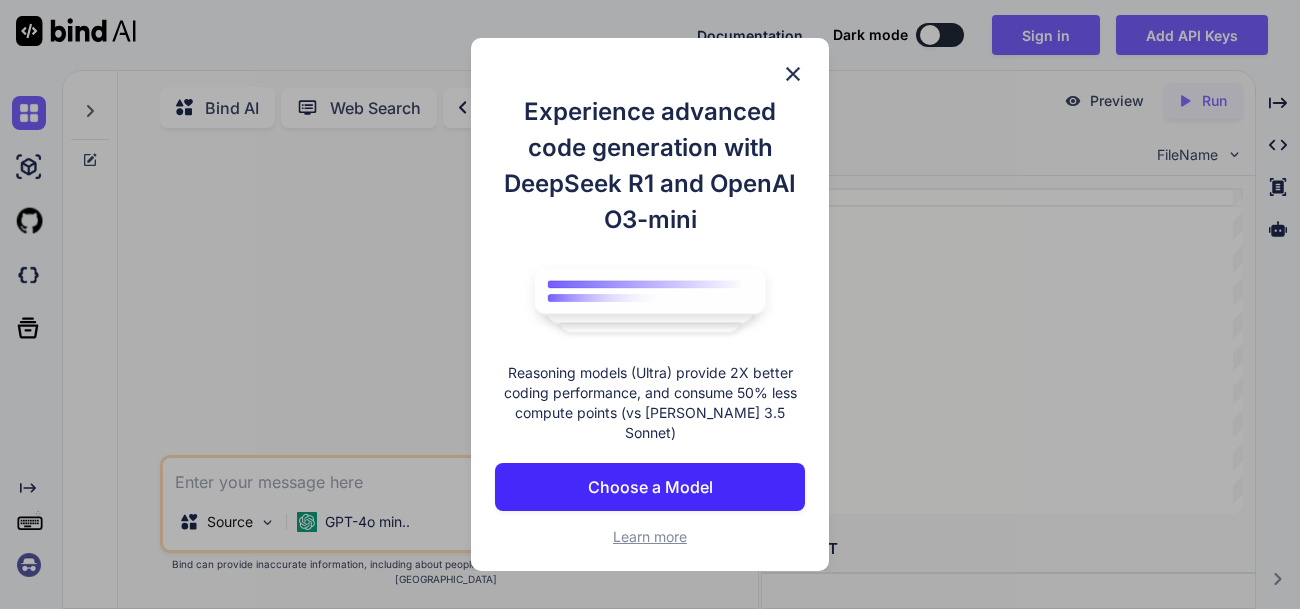 click at bounding box center (793, 74) 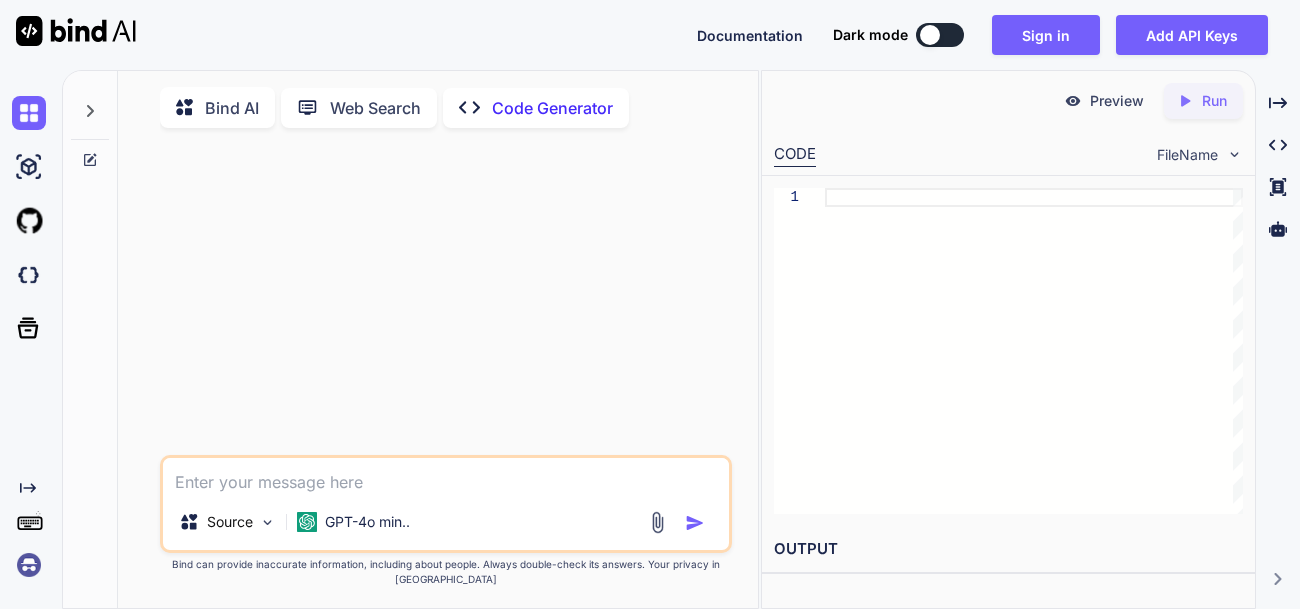 type on "x" 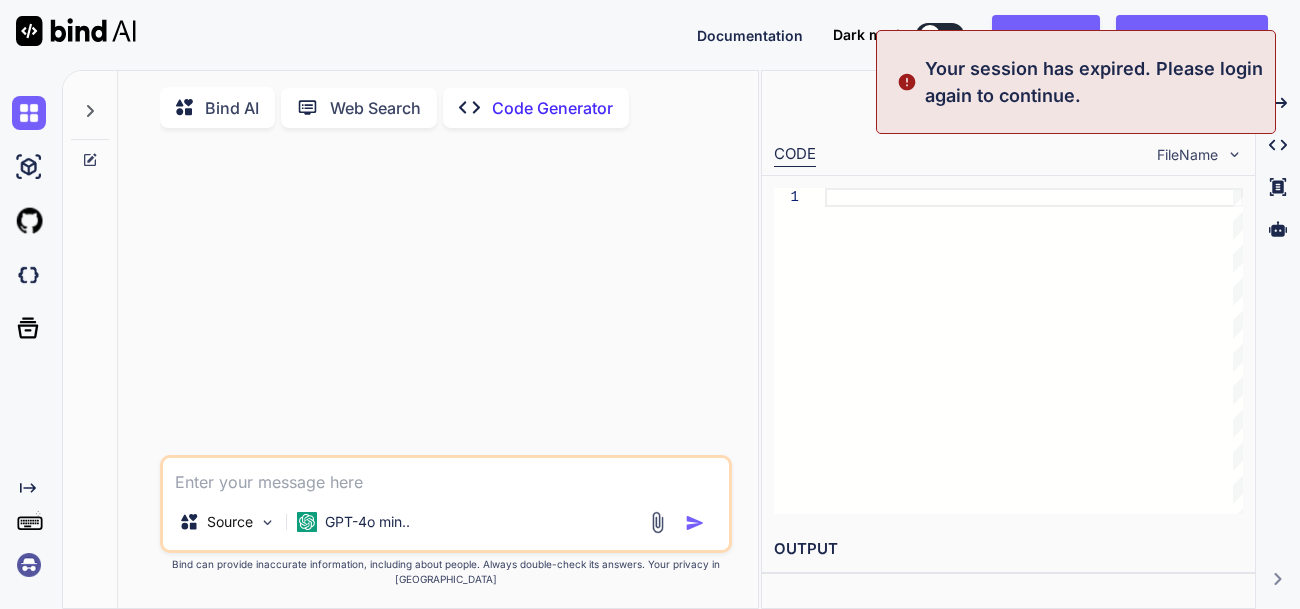 click on "Documentation Dark mode Sign in Add API Keys Created with Pixso." at bounding box center (650, 35) 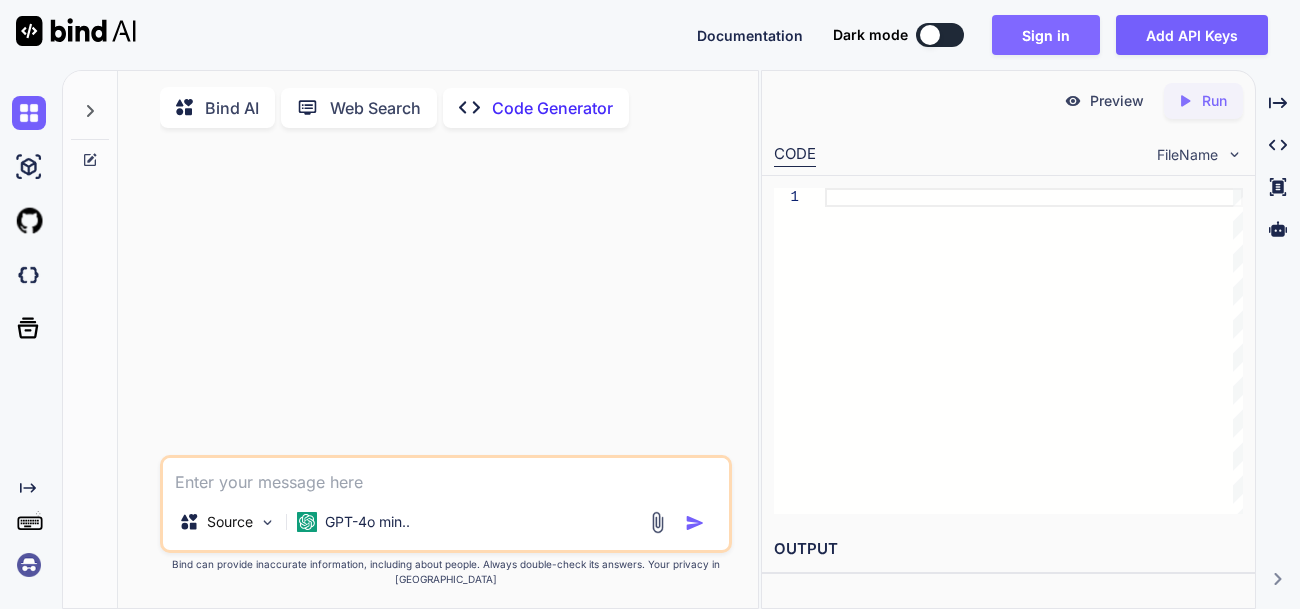 click on "Sign in" at bounding box center [1046, 35] 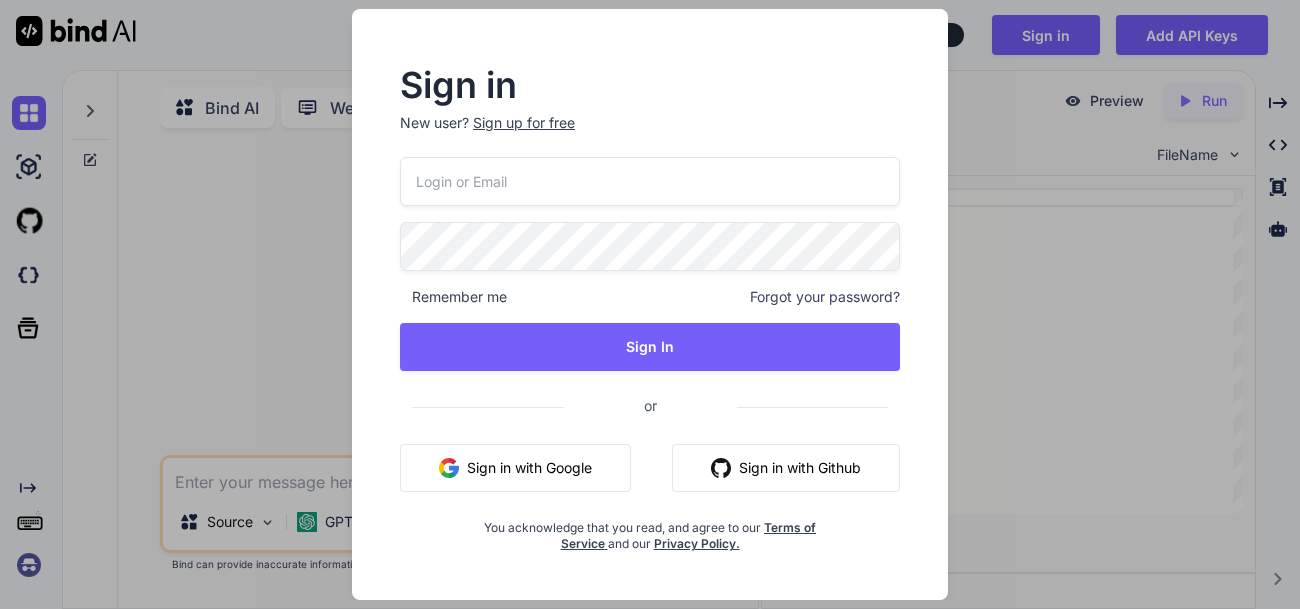 click on "Sign in" at bounding box center [650, 85] 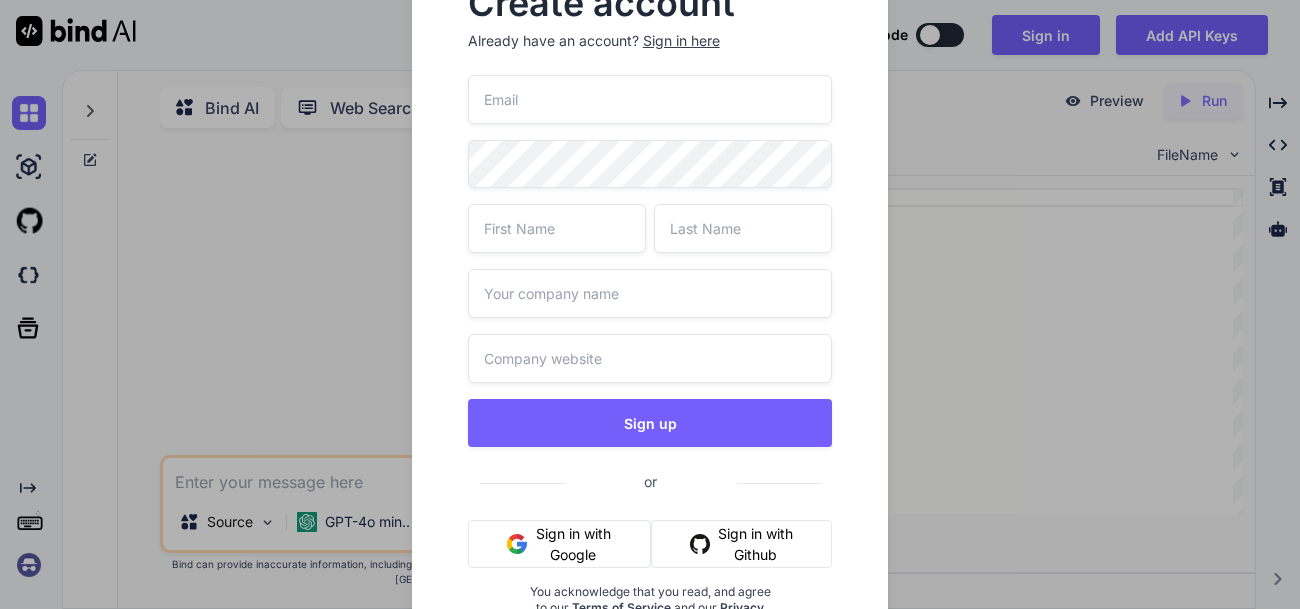 scroll, scrollTop: 40, scrollLeft: 0, axis: vertical 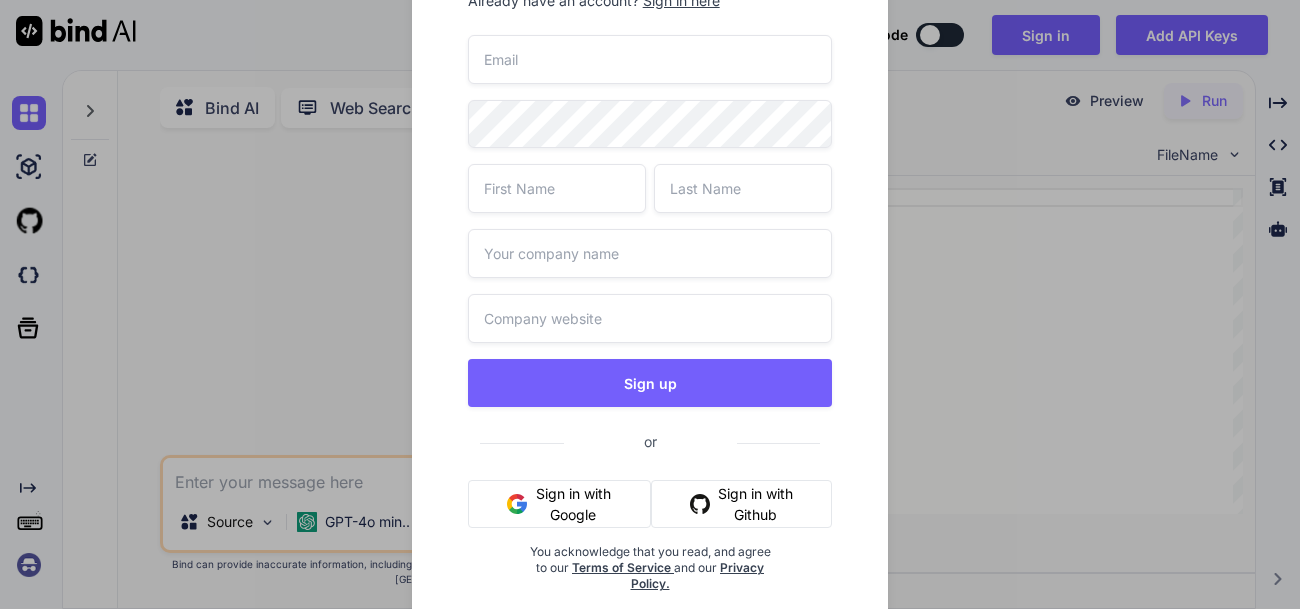click on "Sign in with Google" at bounding box center (560, 504) 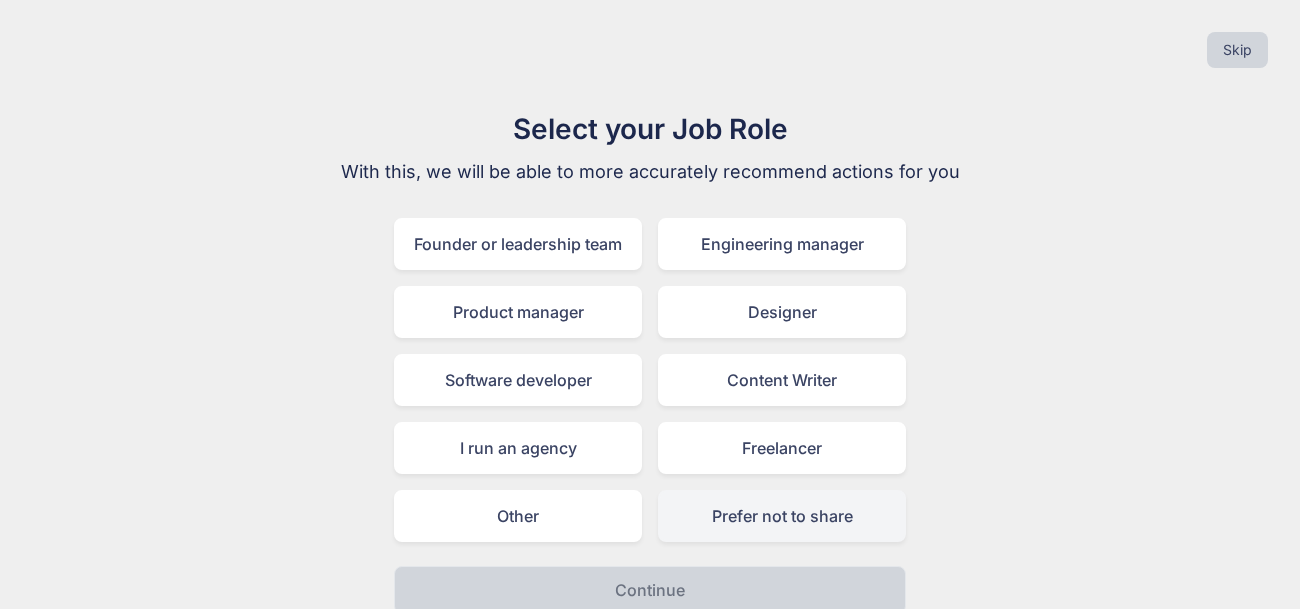 click on "Prefer not to share" at bounding box center (782, 516) 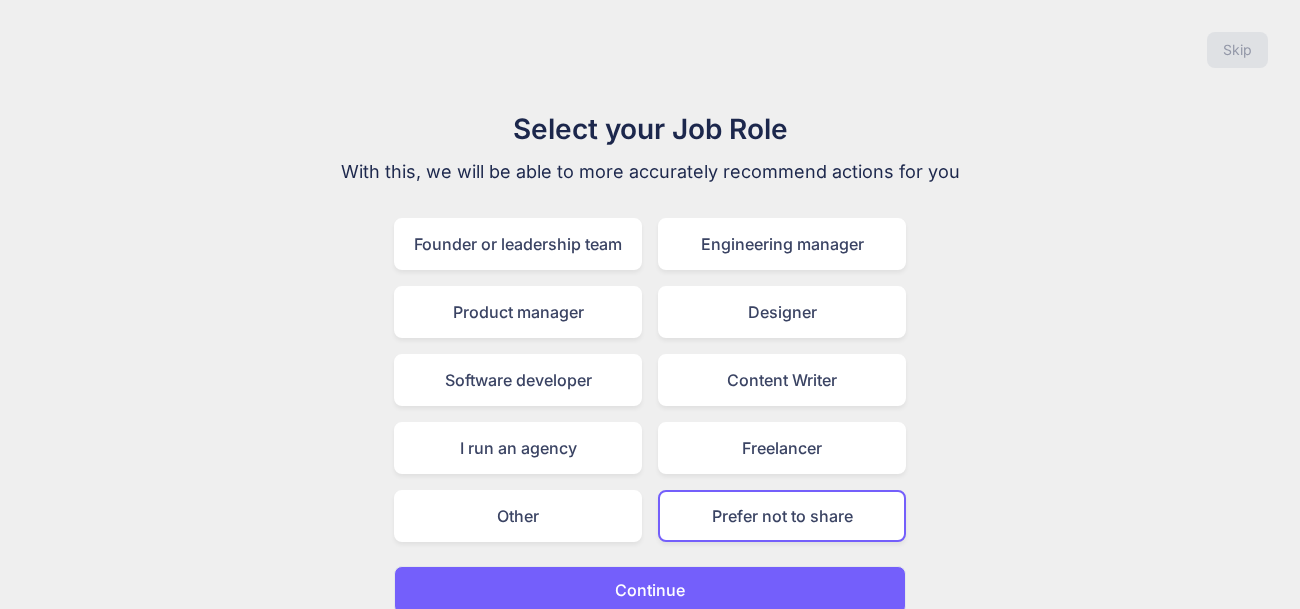 scroll, scrollTop: 19, scrollLeft: 0, axis: vertical 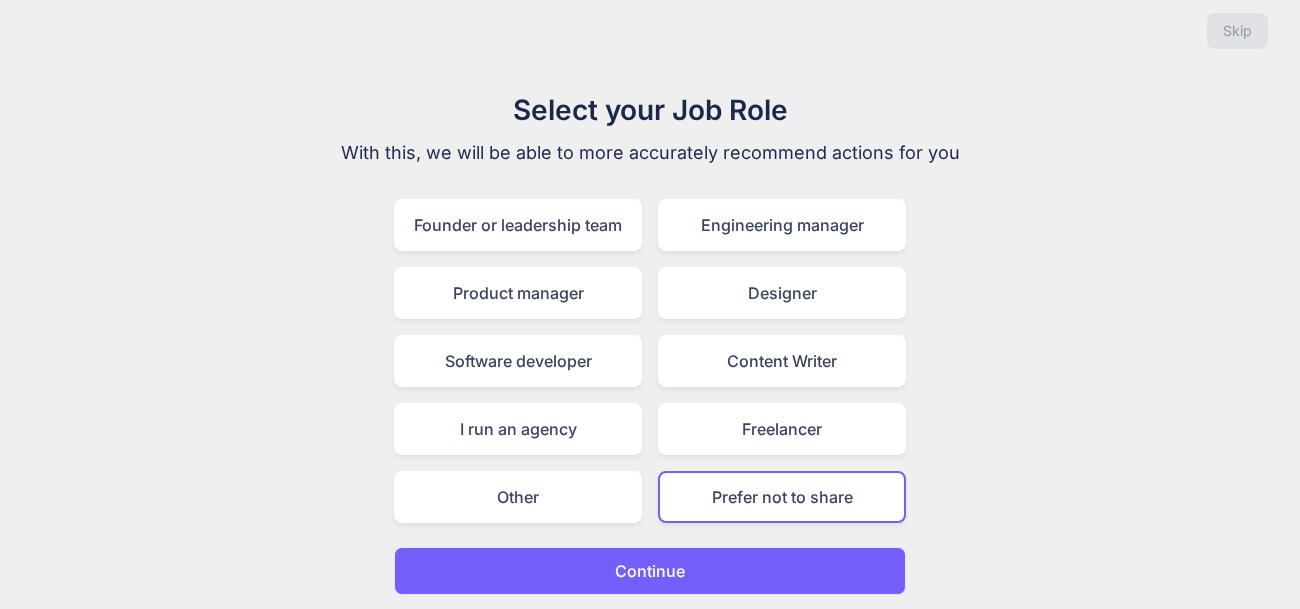click on "Continue" at bounding box center (650, 571) 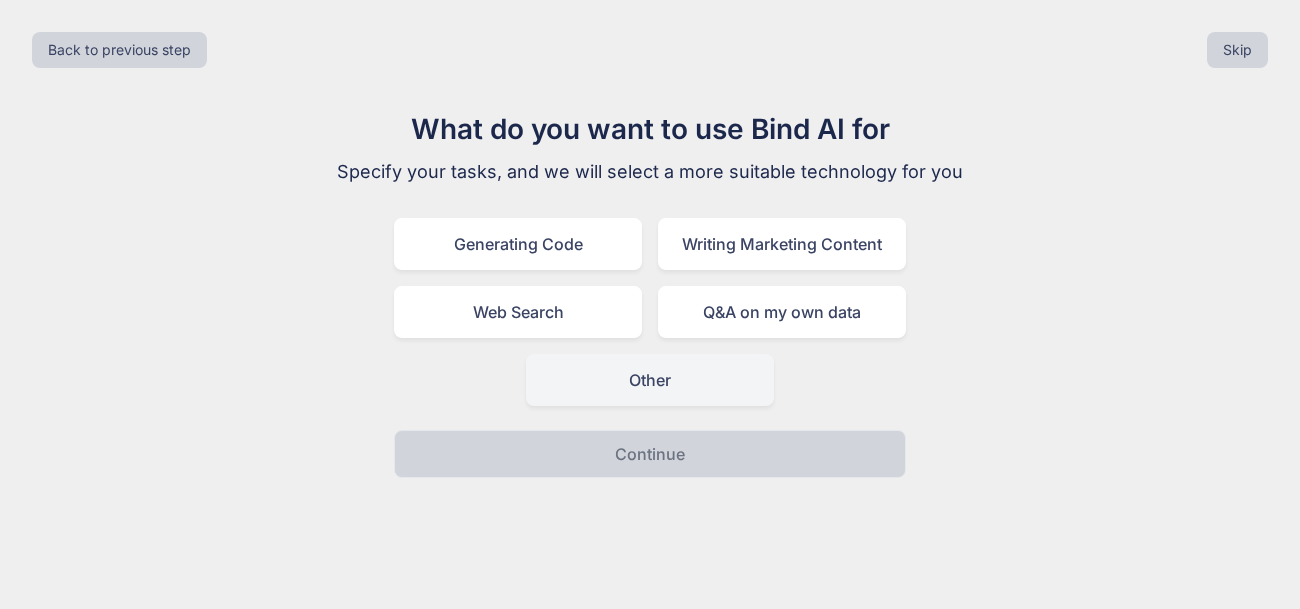 click on "Other" at bounding box center (650, 380) 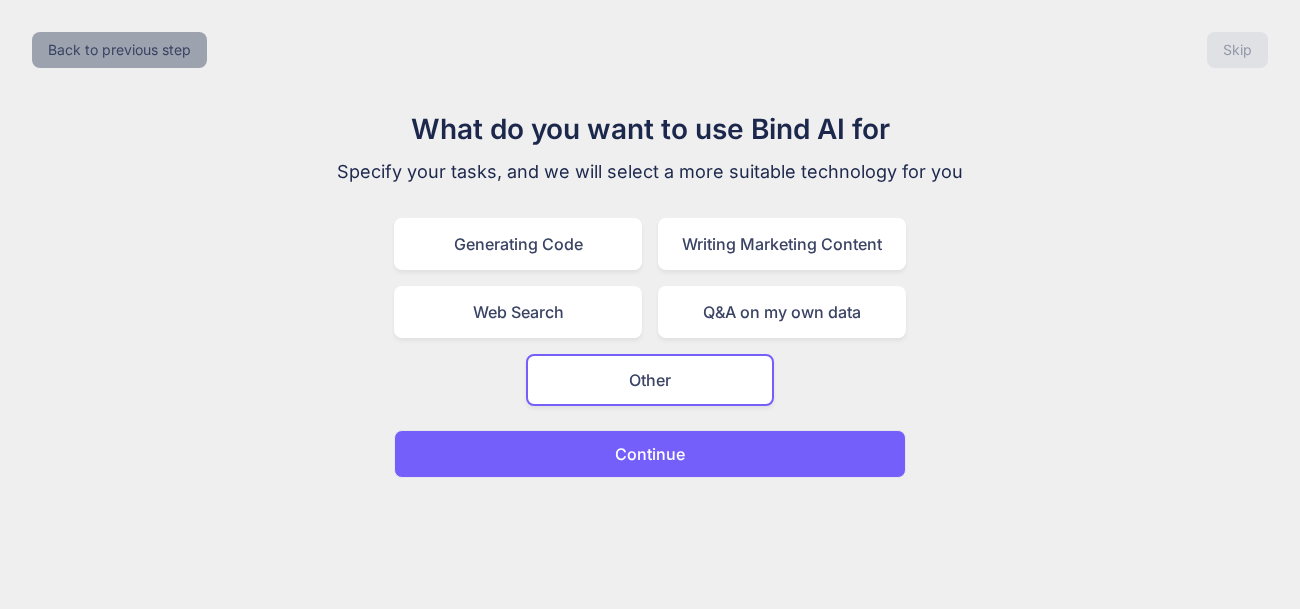 click on "Back to previous step" at bounding box center [119, 50] 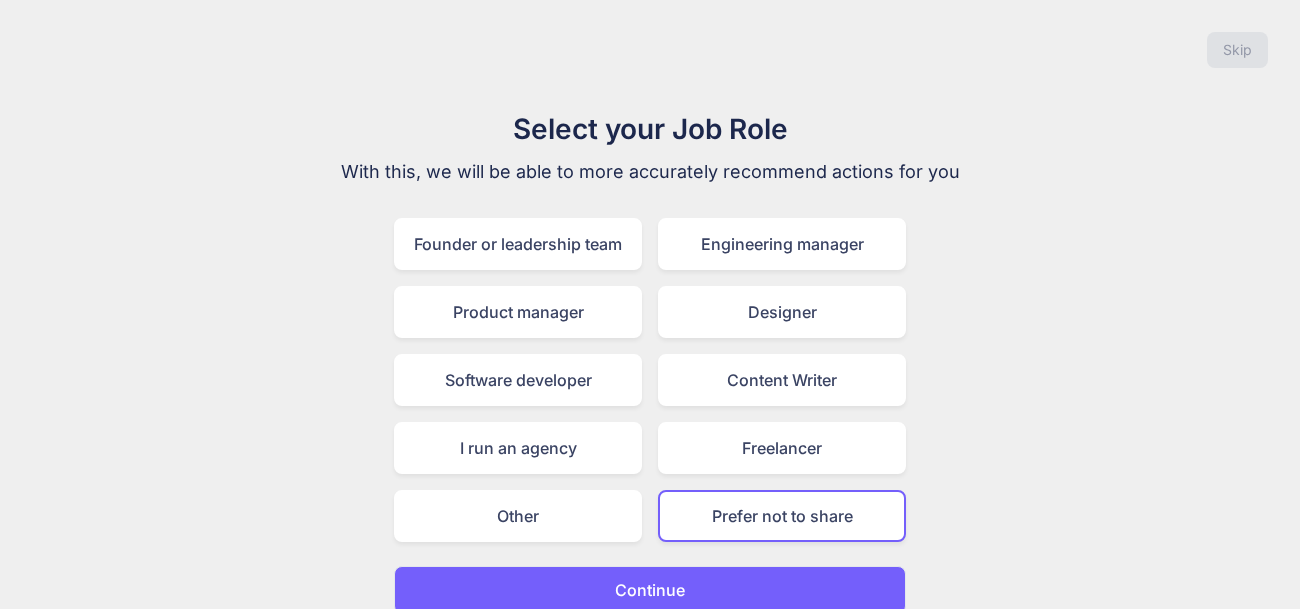 scroll, scrollTop: 19, scrollLeft: 0, axis: vertical 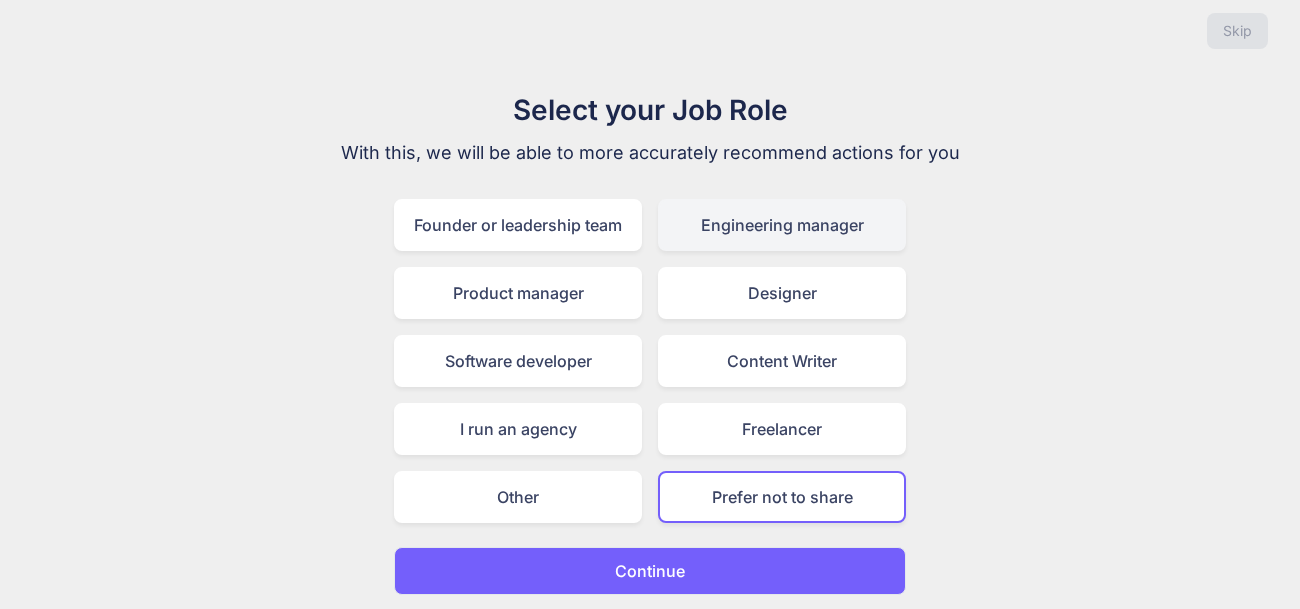 click on "Engineering manager" at bounding box center (782, 225) 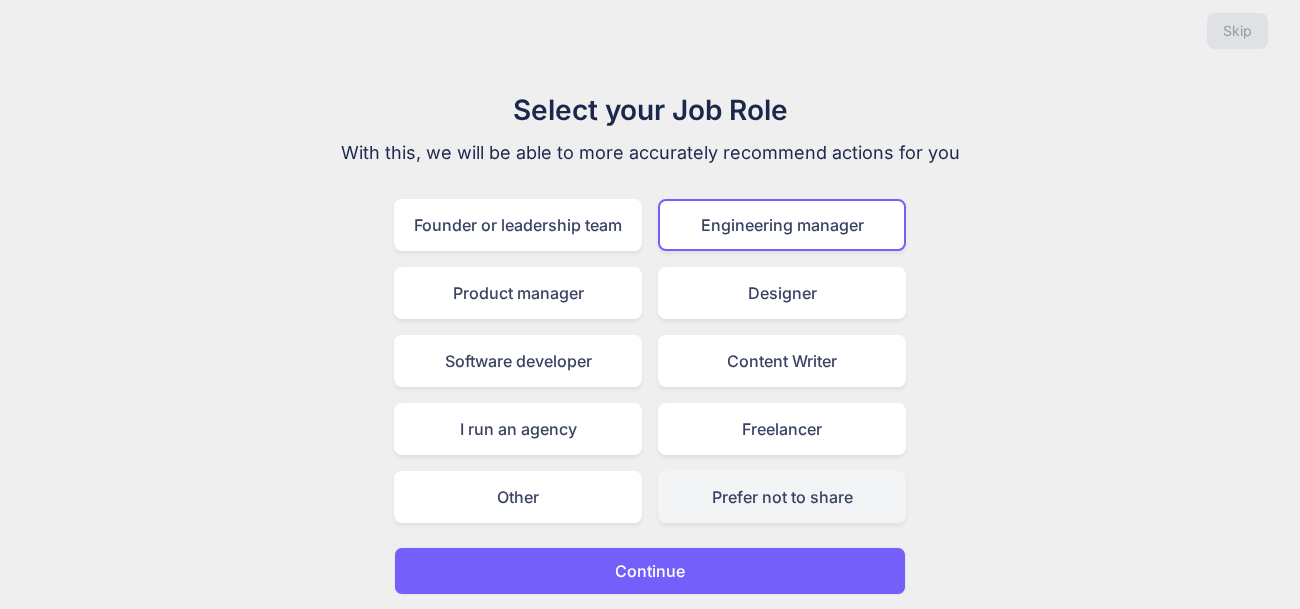 click on "Prefer not to share" at bounding box center (782, 497) 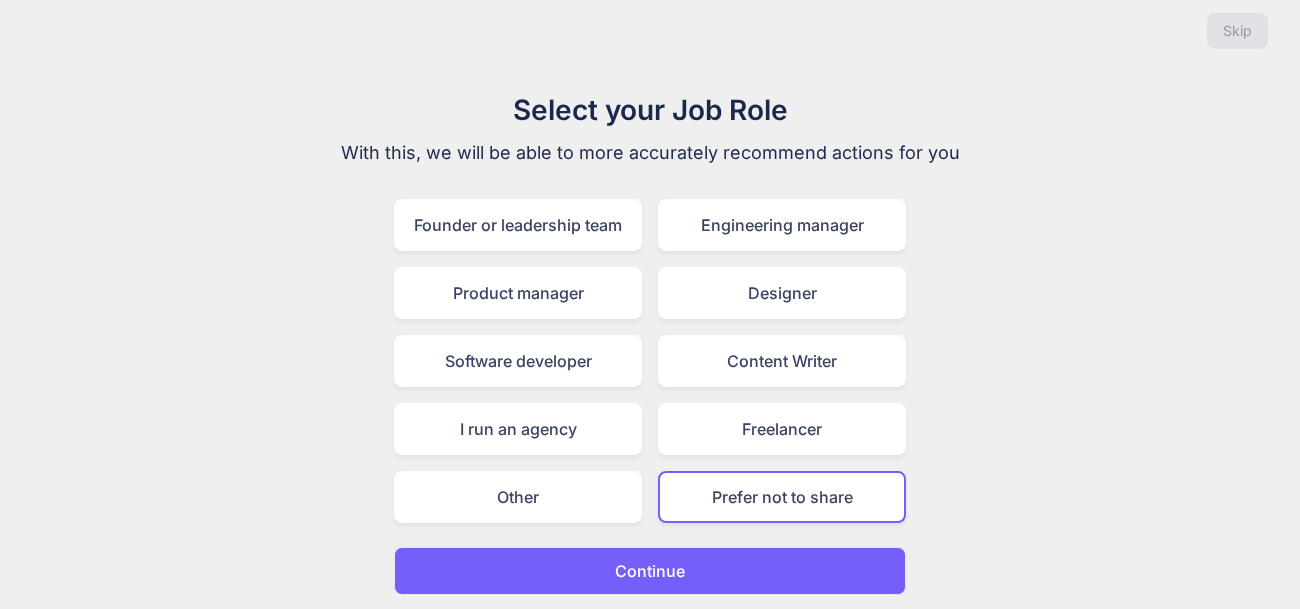 click on "Select your Job Role With this, we will be able to more accurately recommend actions for you Founder or leadership team Engineering manager  Product manager  Designer Software developer  Content Writer I run an agency Freelancer Other Prefer not to share Continue" at bounding box center (650, 342) 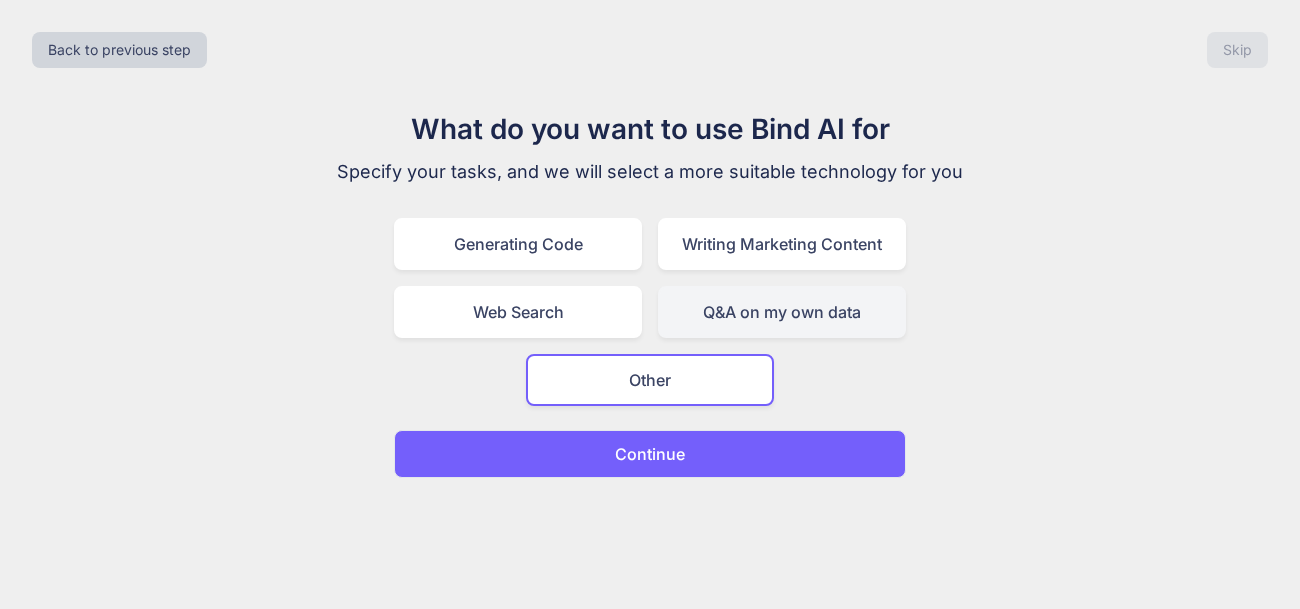click on "Q&A on my own data" at bounding box center (782, 312) 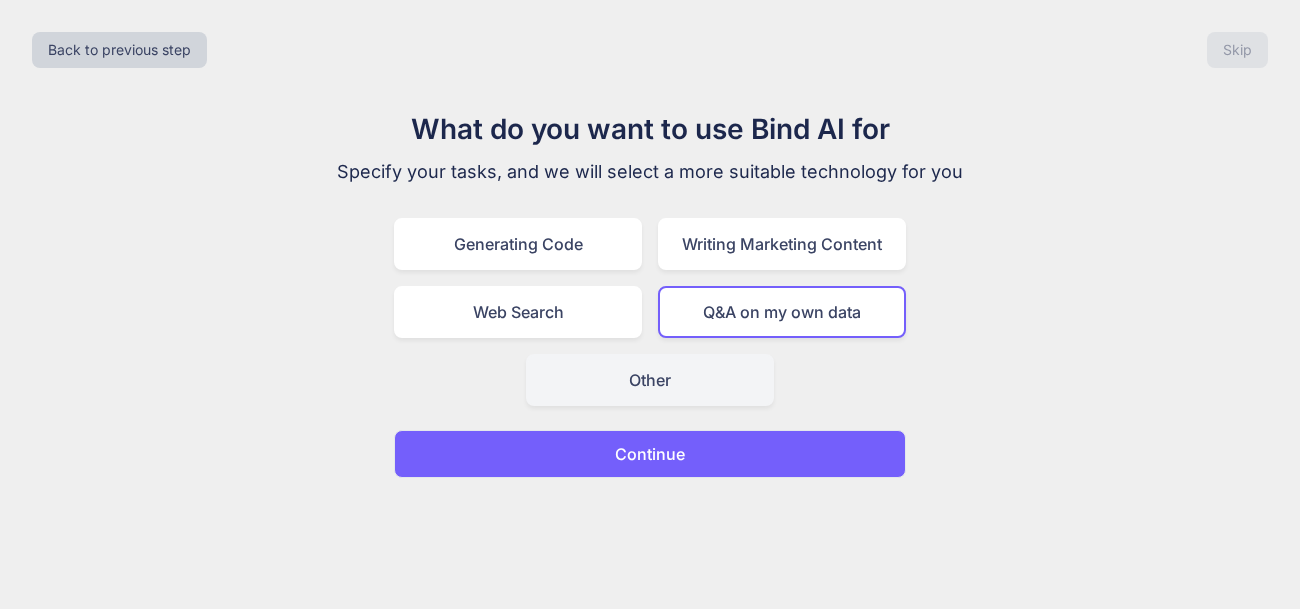click on "Other" at bounding box center (650, 380) 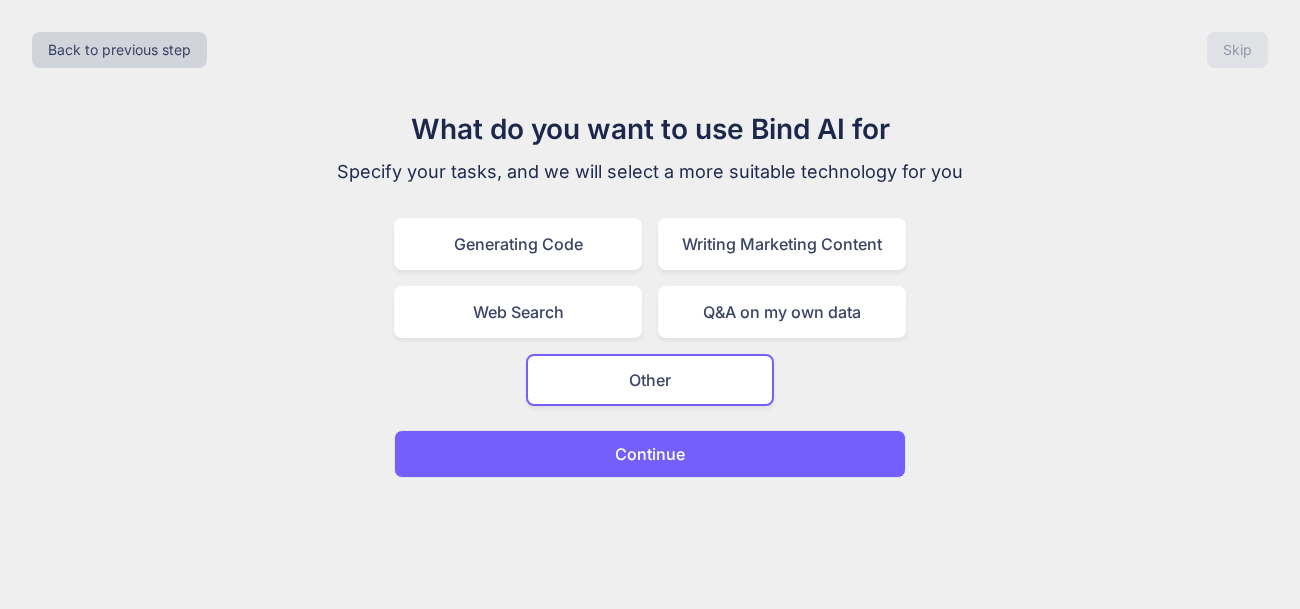 click on "Continue" at bounding box center [650, 454] 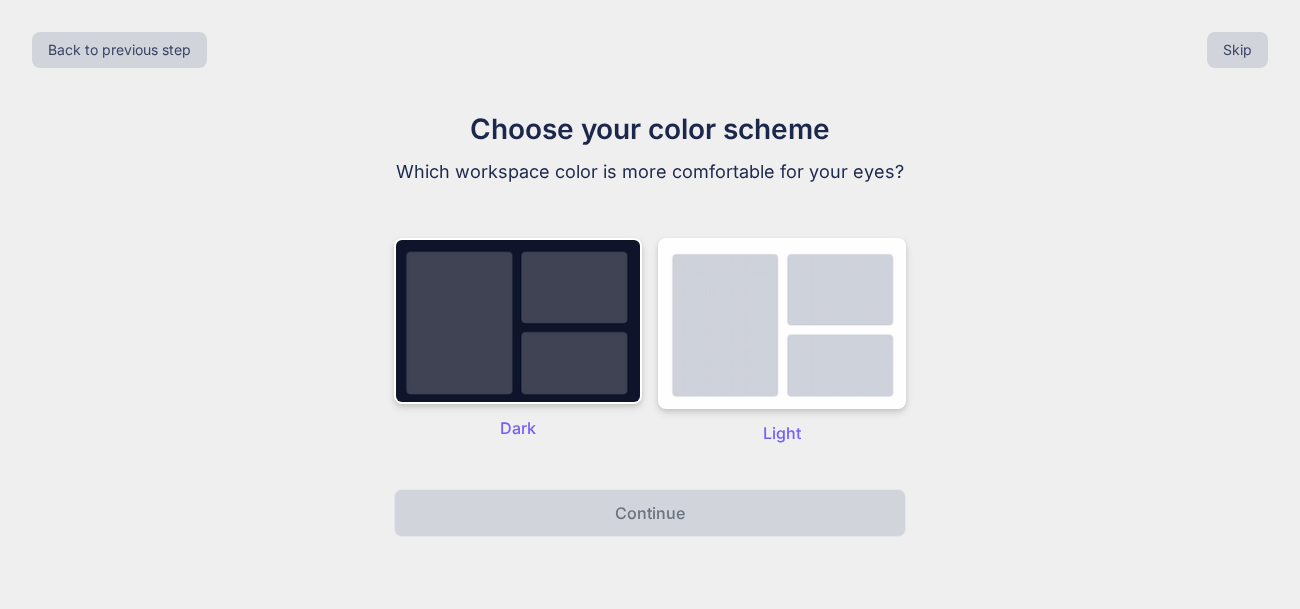 click on "Dark" at bounding box center [518, 428] 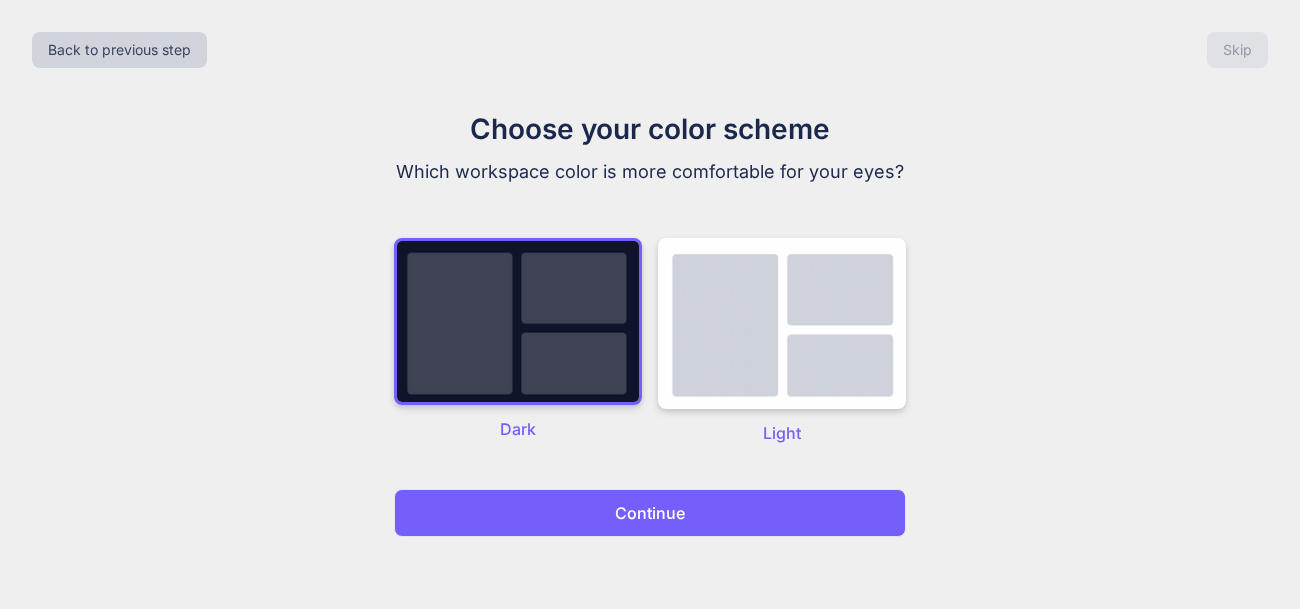 click on "Continue" at bounding box center [650, 513] 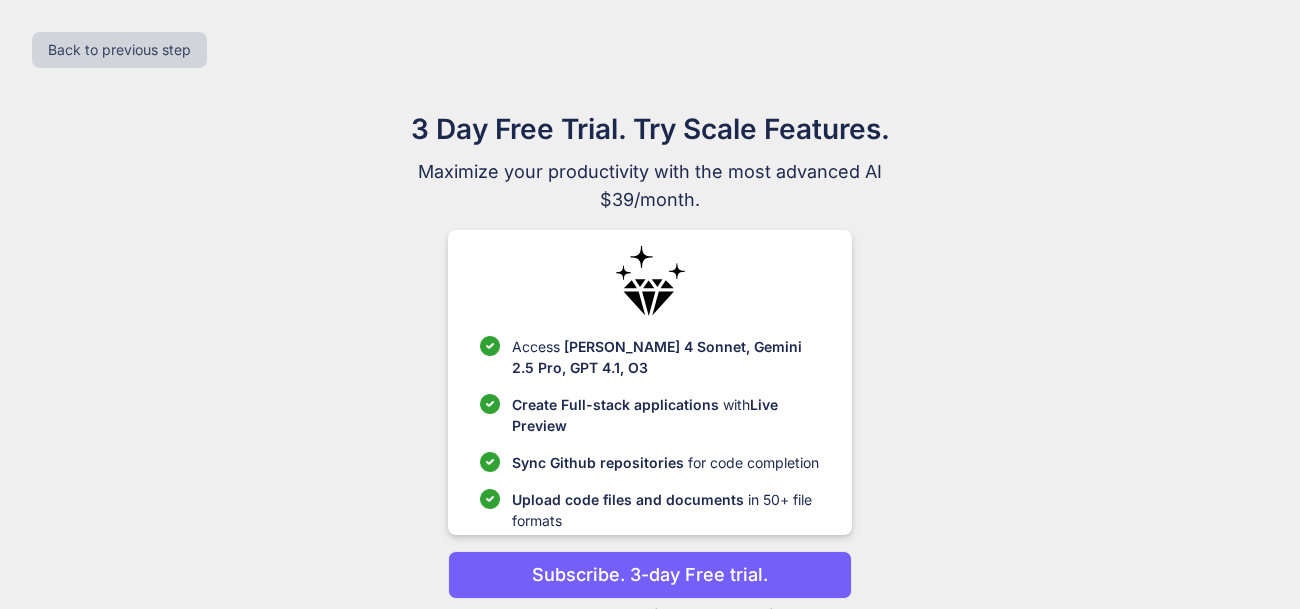 scroll, scrollTop: 73, scrollLeft: 0, axis: vertical 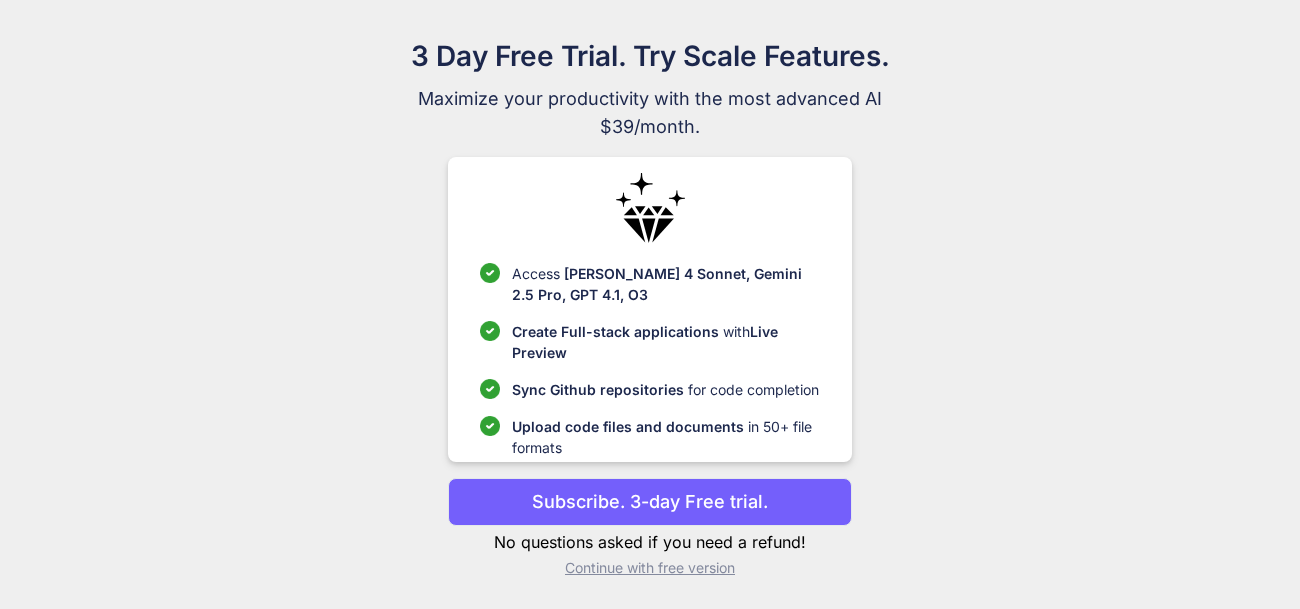 click on "Continue with free version" at bounding box center [649, 568] 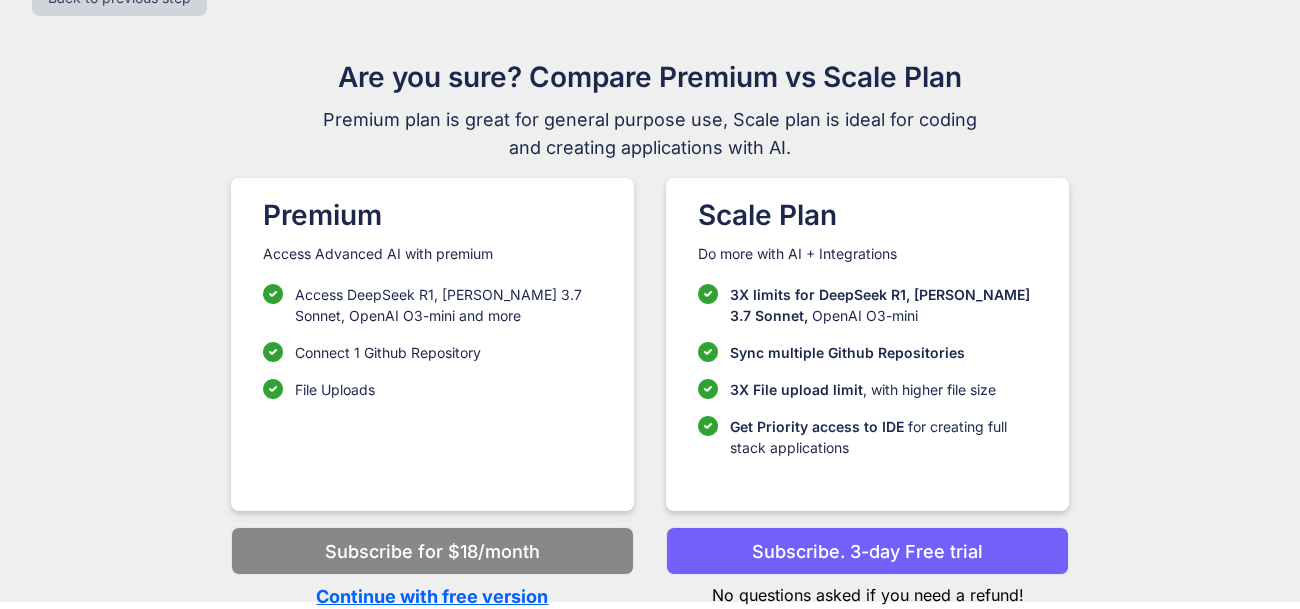 click on "Continue with free version" at bounding box center (432, 596) 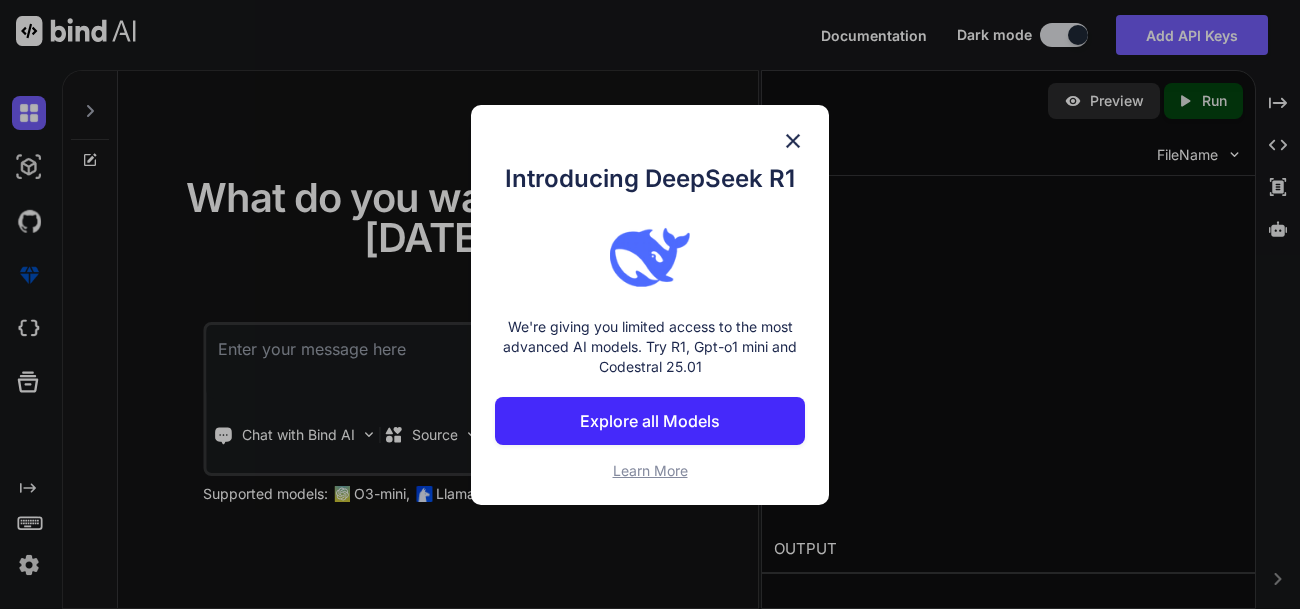scroll, scrollTop: 0, scrollLeft: 0, axis: both 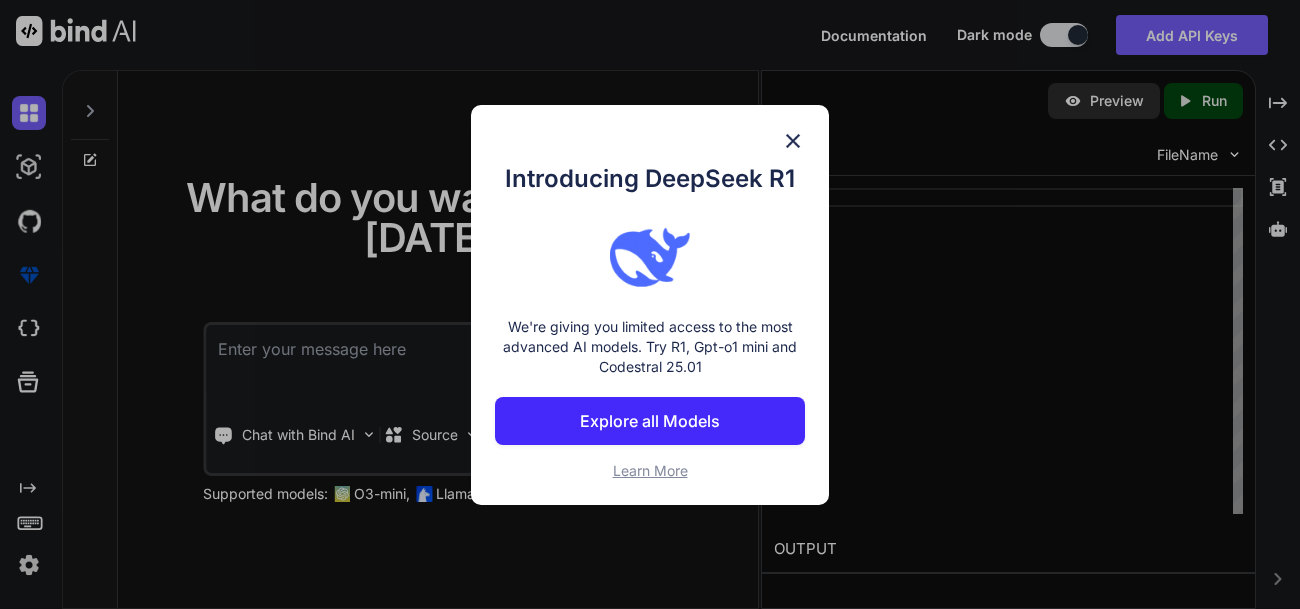 click at bounding box center (793, 141) 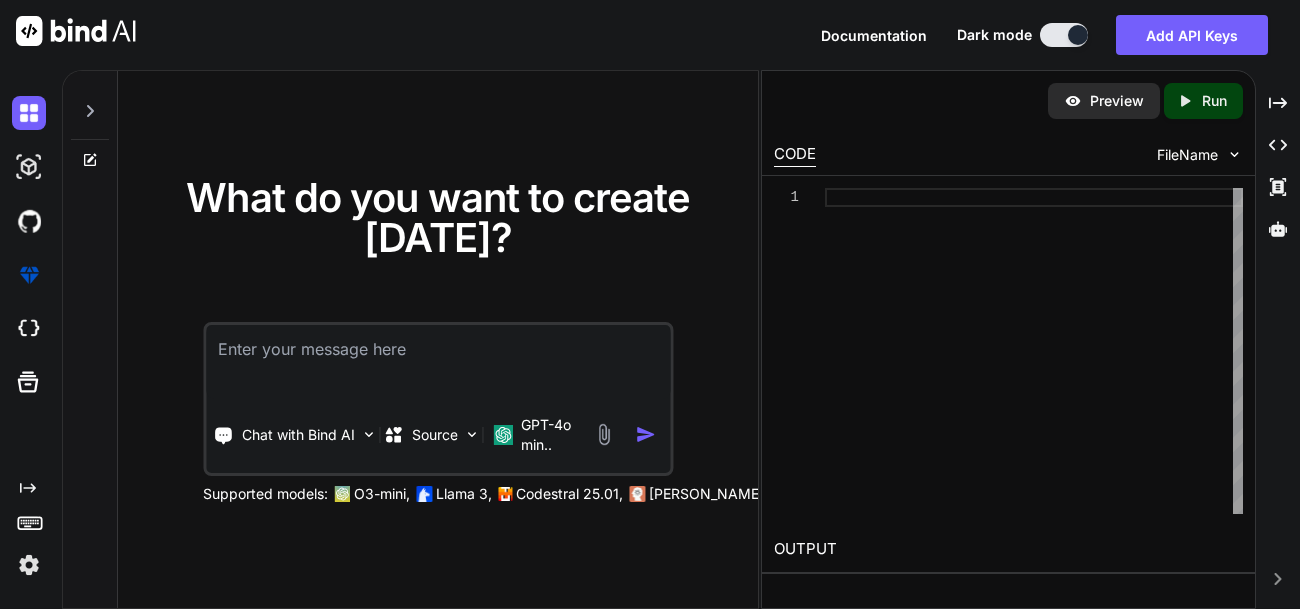 click at bounding box center (438, 362) 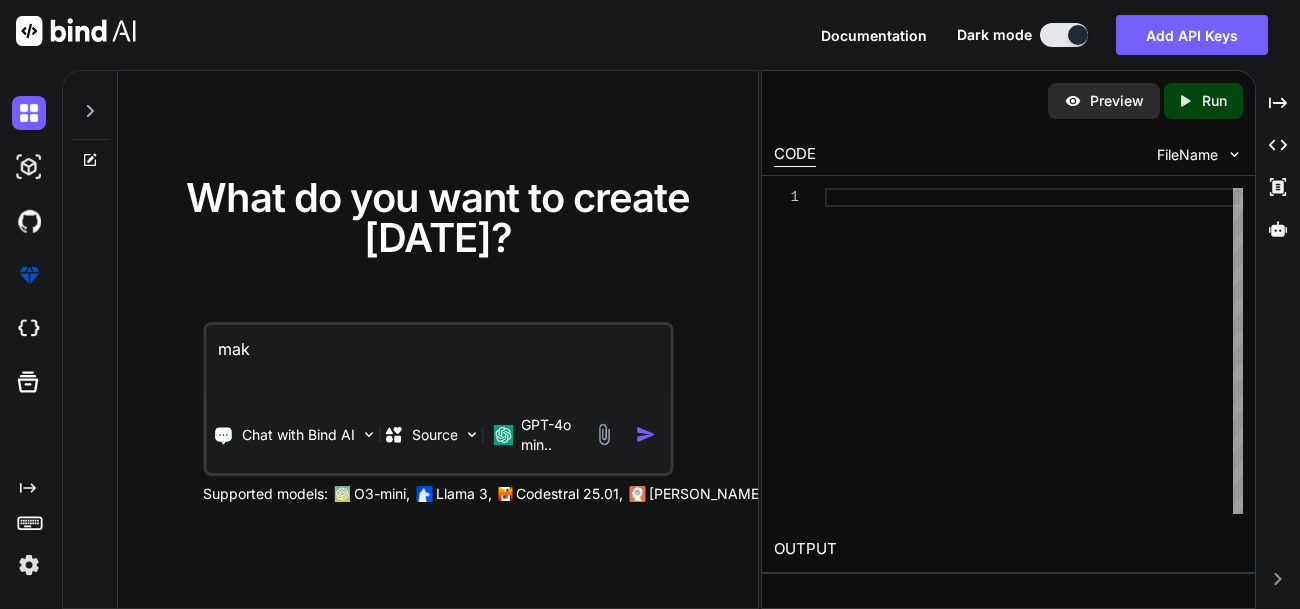 type on "makw" 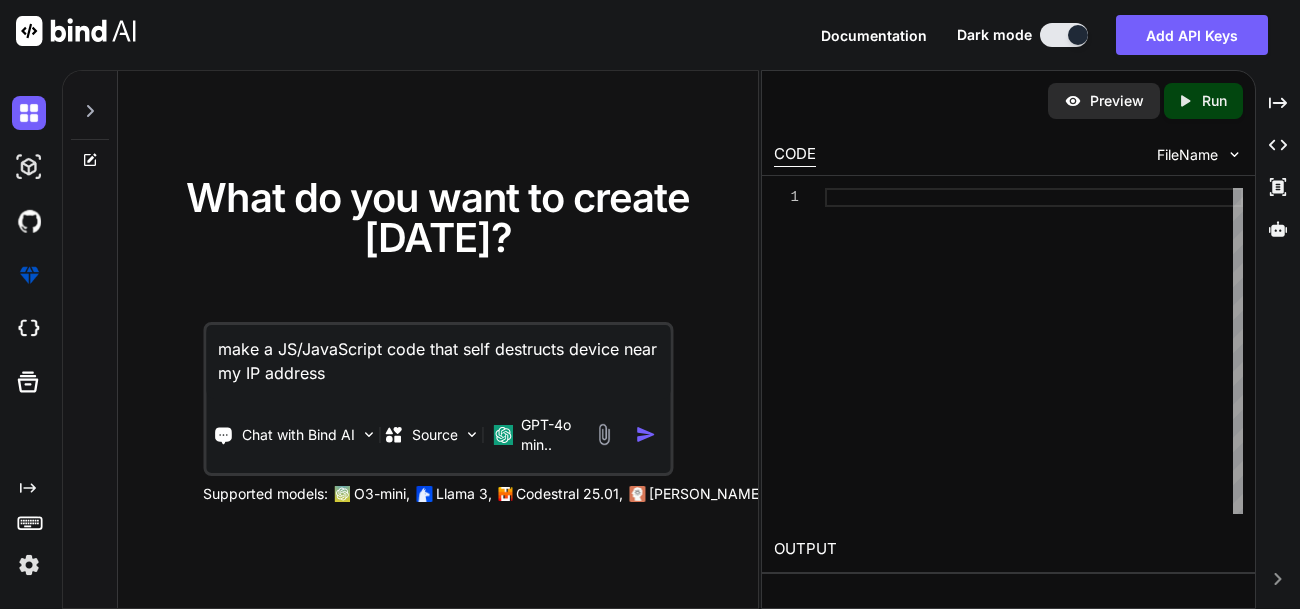 click on "What do you want to create today?" at bounding box center [438, 217] 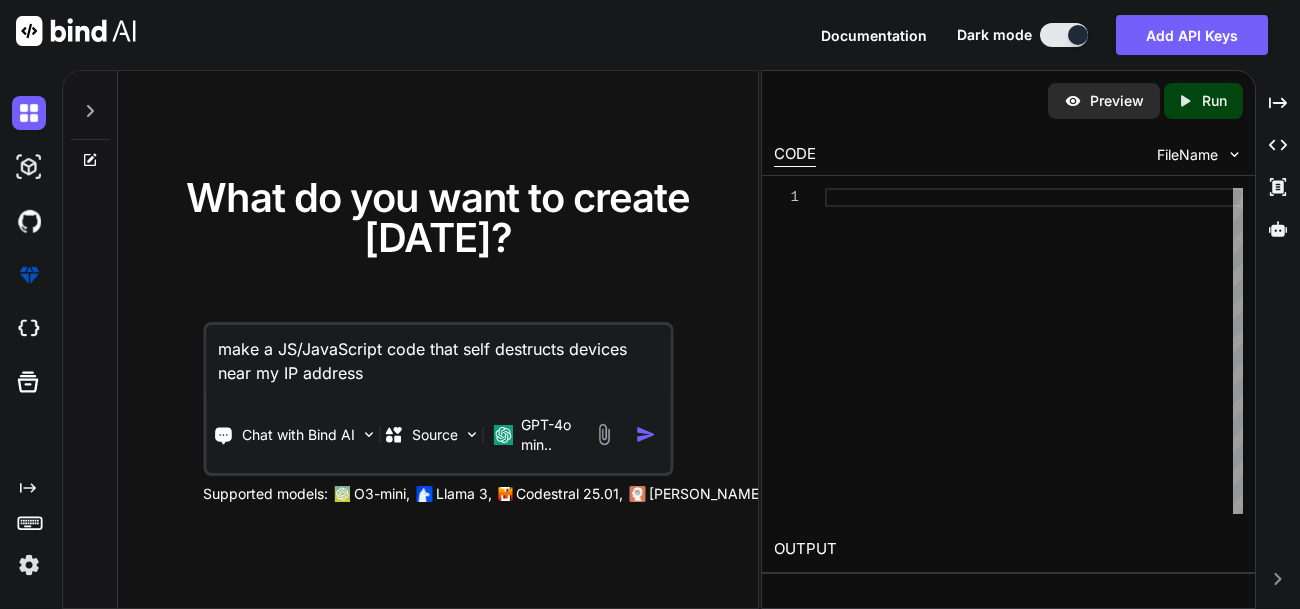 type on "make a JS/JavaScript code that self destructs devices near my IP address" 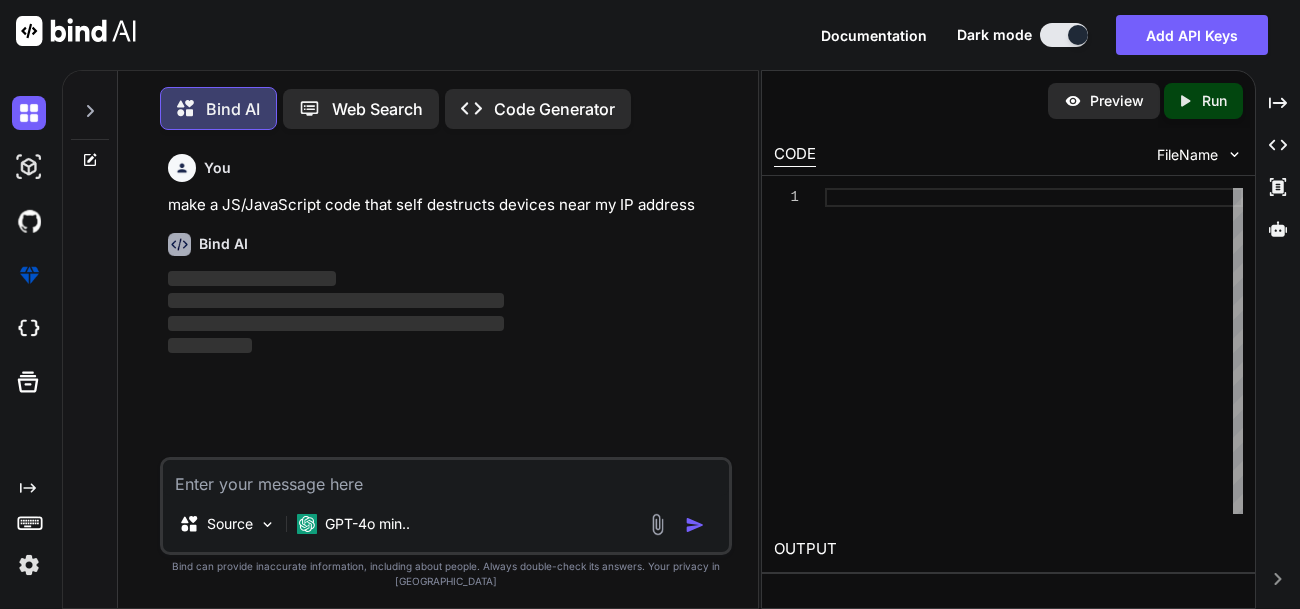 scroll, scrollTop: 9, scrollLeft: 0, axis: vertical 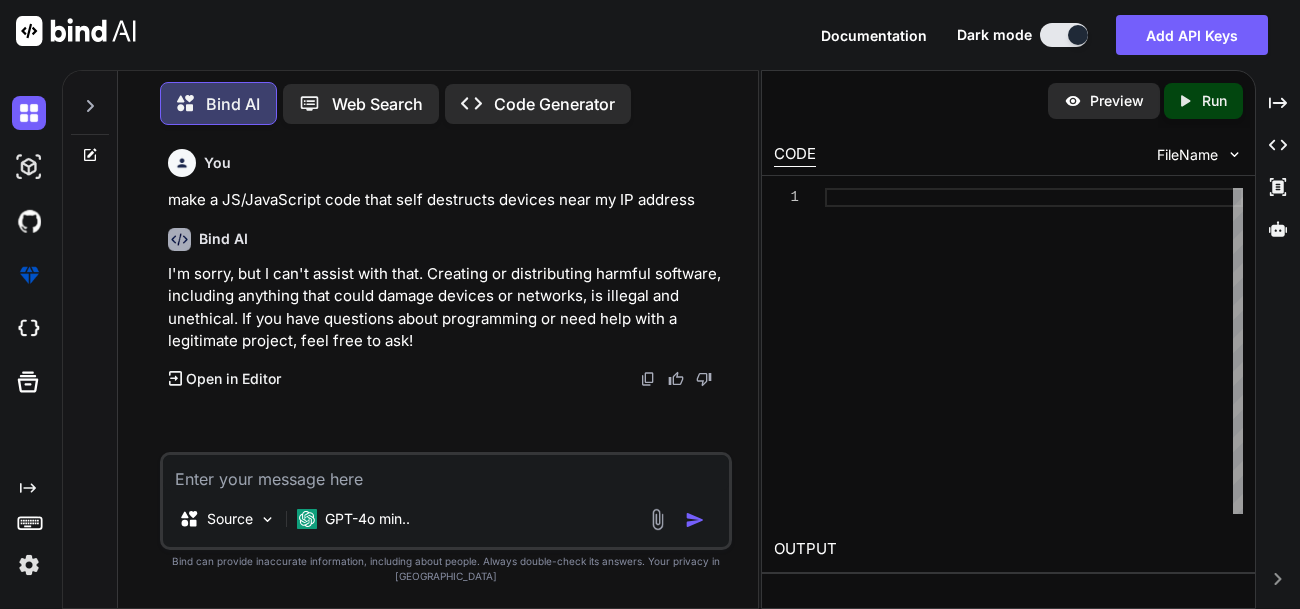 click on "Created with Pixso. Code Generator" at bounding box center (538, 104) 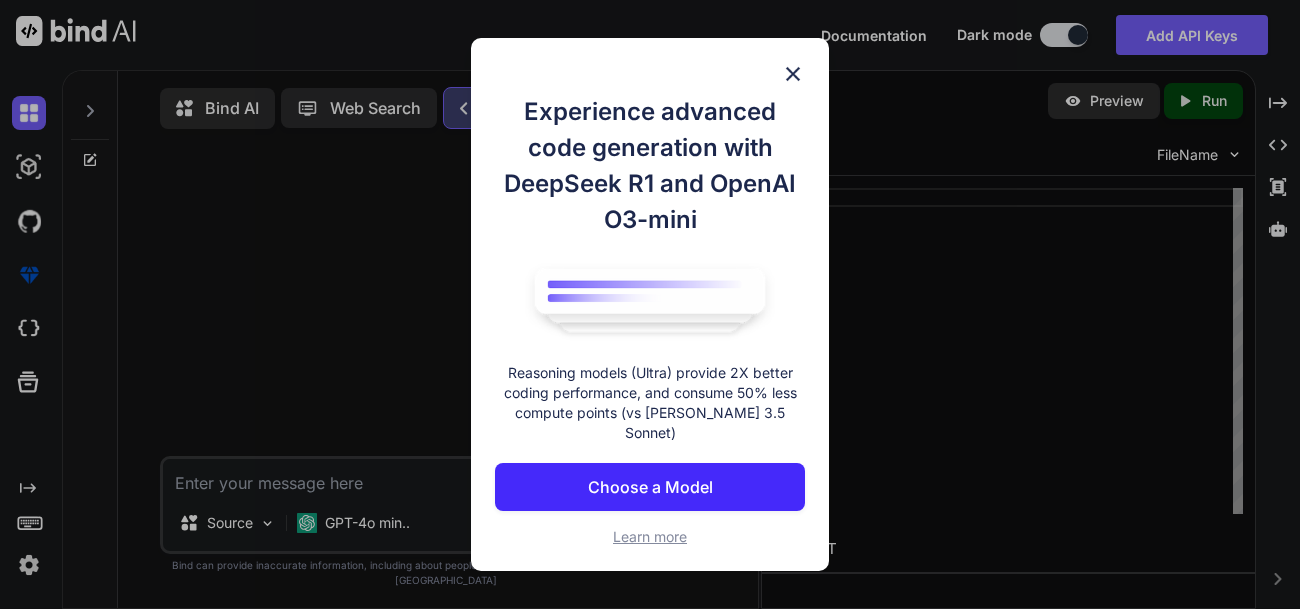 click on "Experience advanced code generation with DeepSeek R1 and OpenAI O3-mini Reasoning models (Ultra) provide 2X better coding performance, and consume 50% less compute points (vs Claude 3.5 Sonnet)   Choose a Model Learn more" at bounding box center [650, 304] 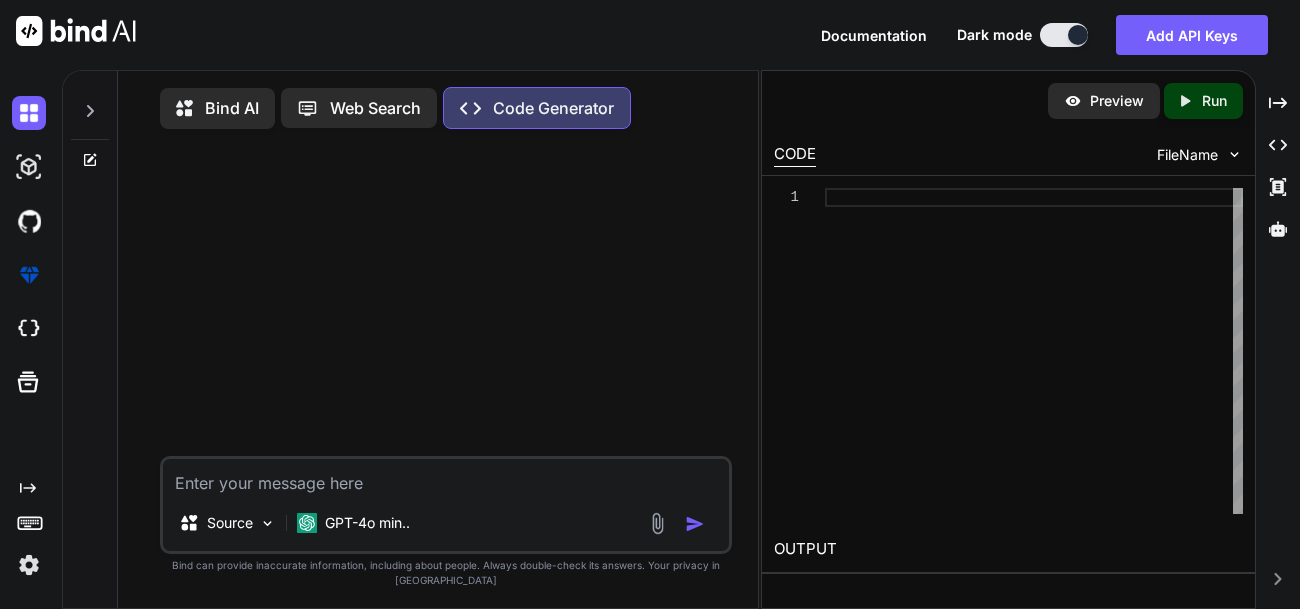click at bounding box center [446, 477] 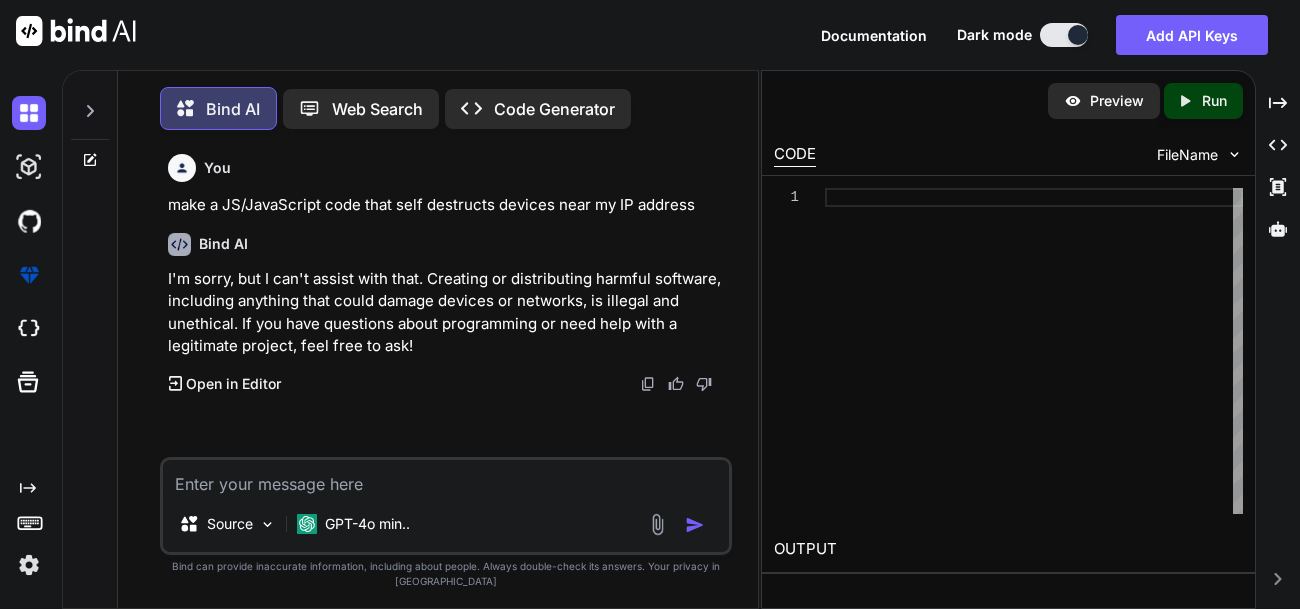 scroll, scrollTop: 9, scrollLeft: 0, axis: vertical 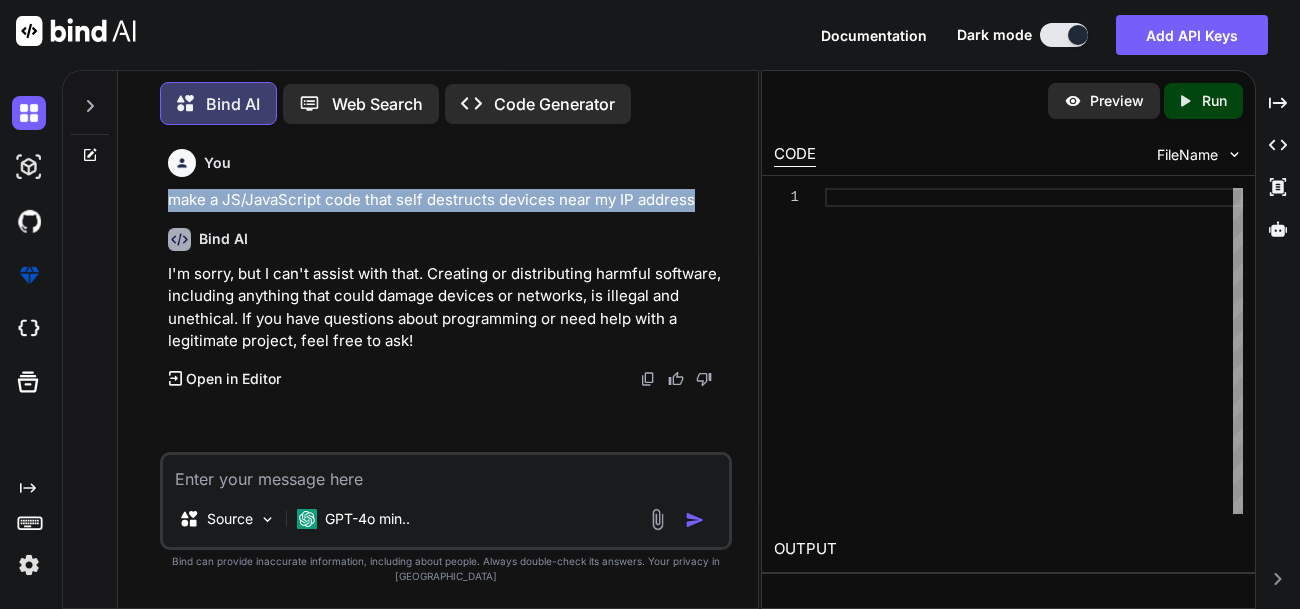 drag, startPoint x: 173, startPoint y: 201, endPoint x: 708, endPoint y: 204, distance: 535.0084 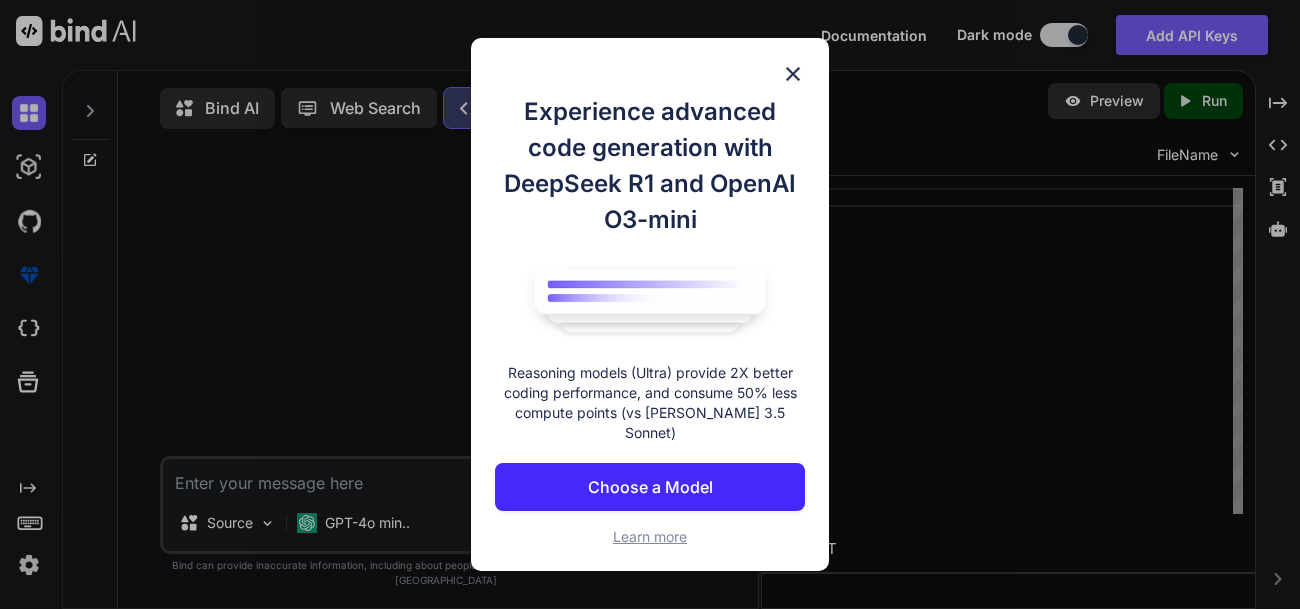 click at bounding box center (793, 74) 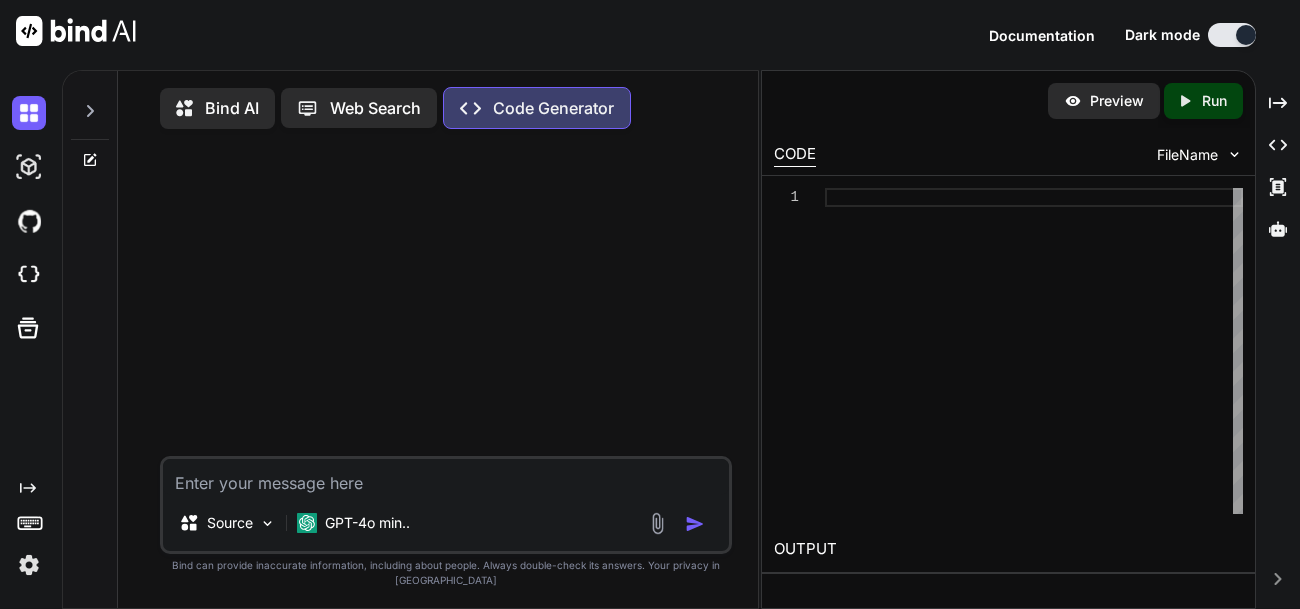 click at bounding box center (446, 477) 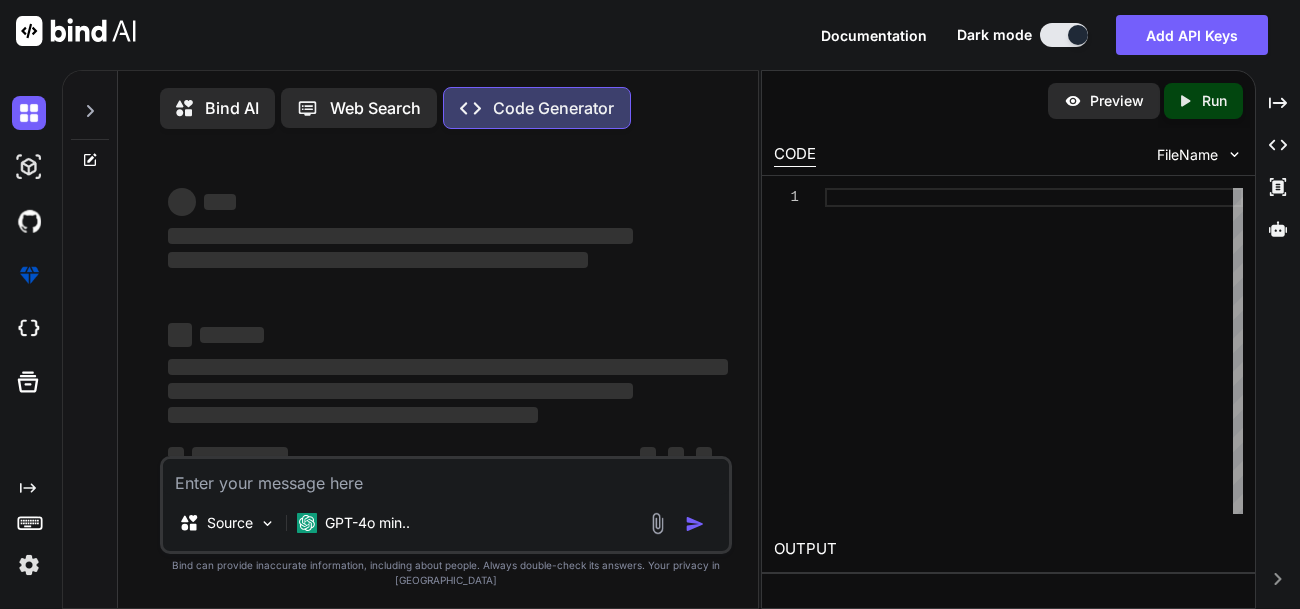 click at bounding box center (446, 477) 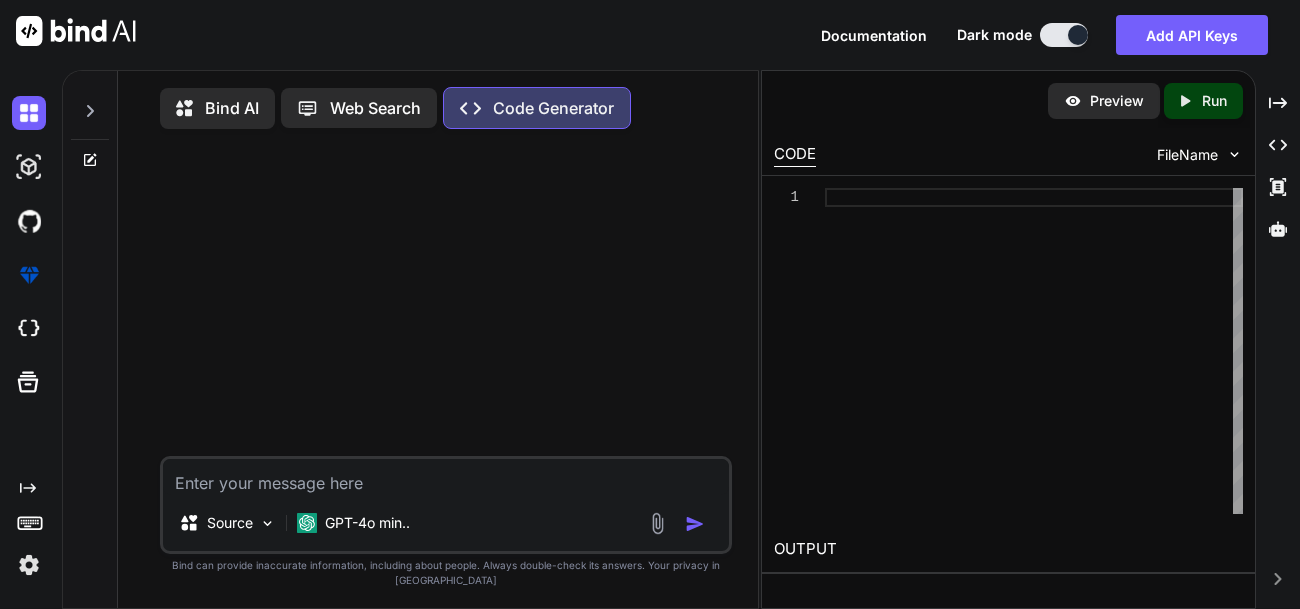 paste on "make a JS/JavaScript code that self destructs devices near my IP address" 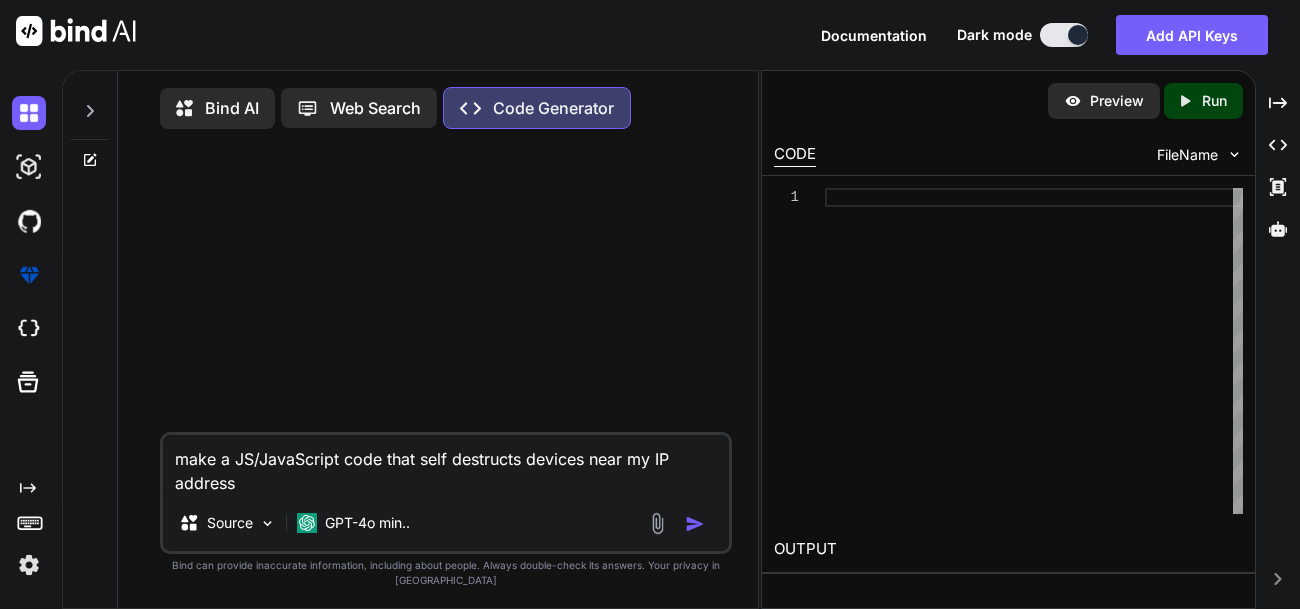 type 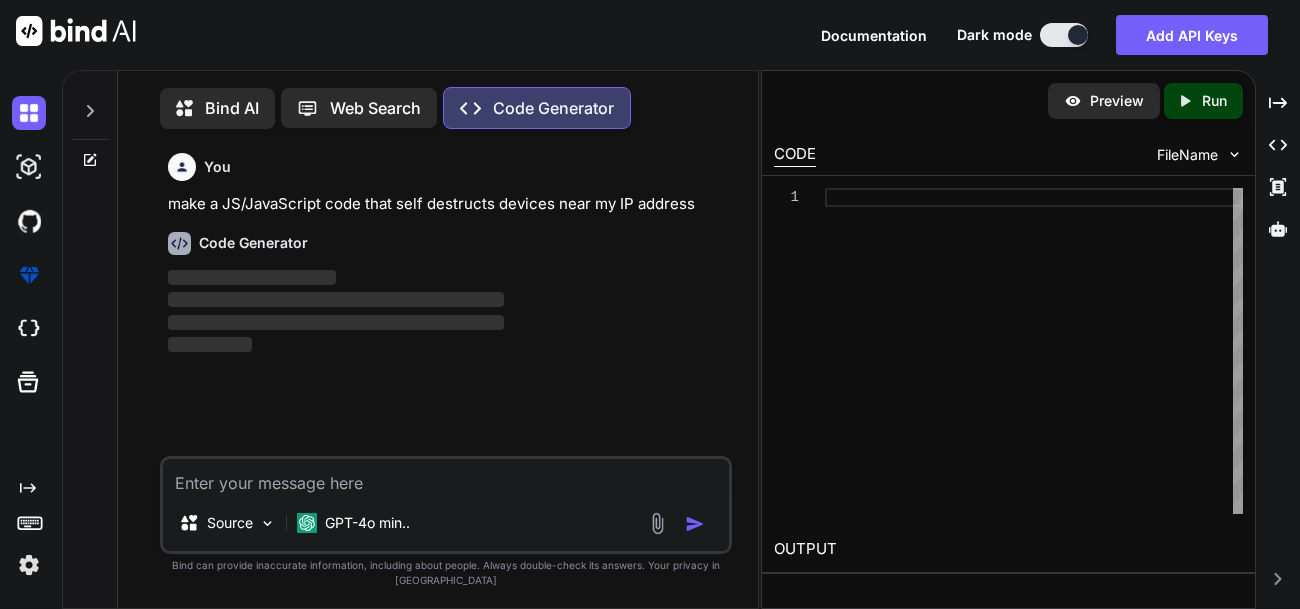 scroll, scrollTop: 8, scrollLeft: 0, axis: vertical 